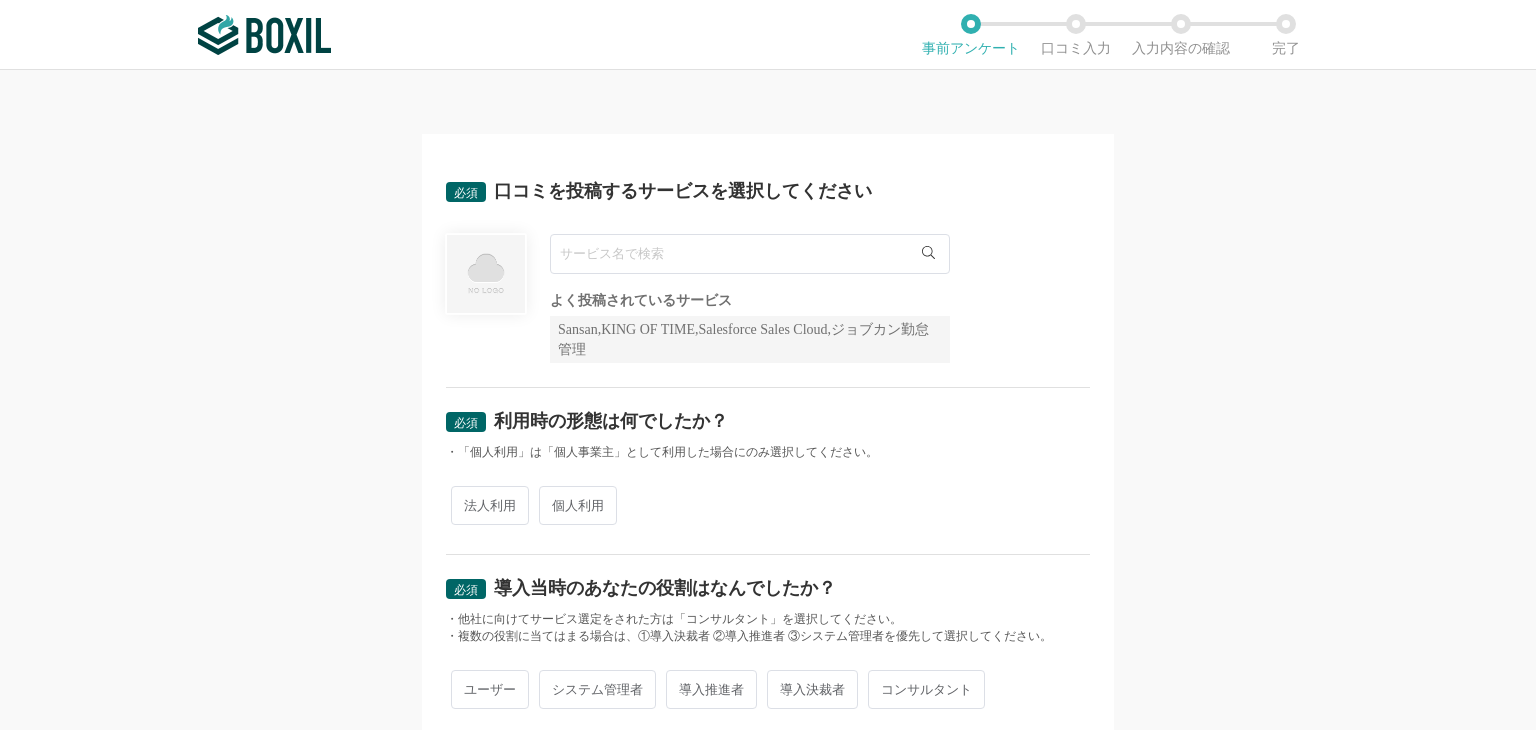 scroll, scrollTop: 0, scrollLeft: 0, axis: both 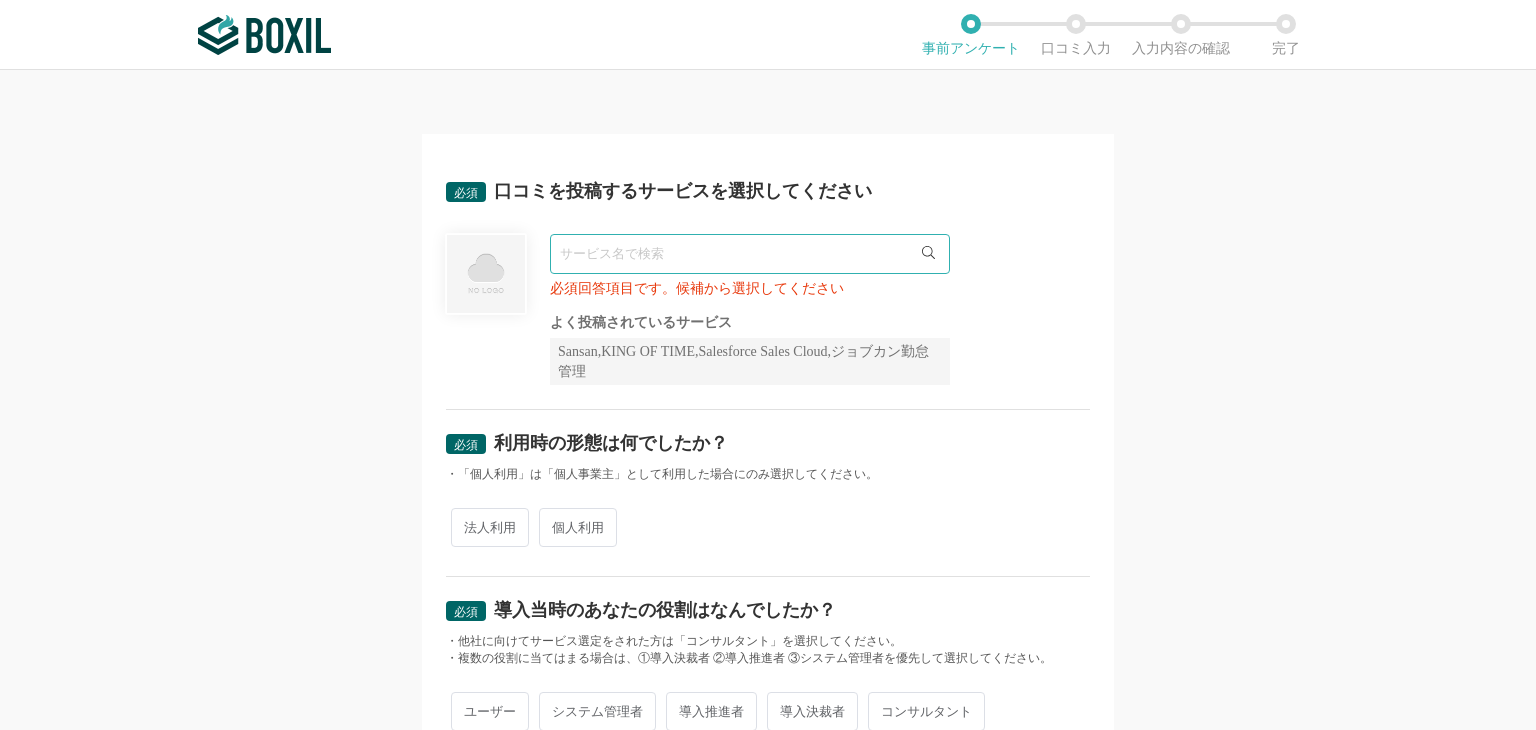 paste on "Morningmate" 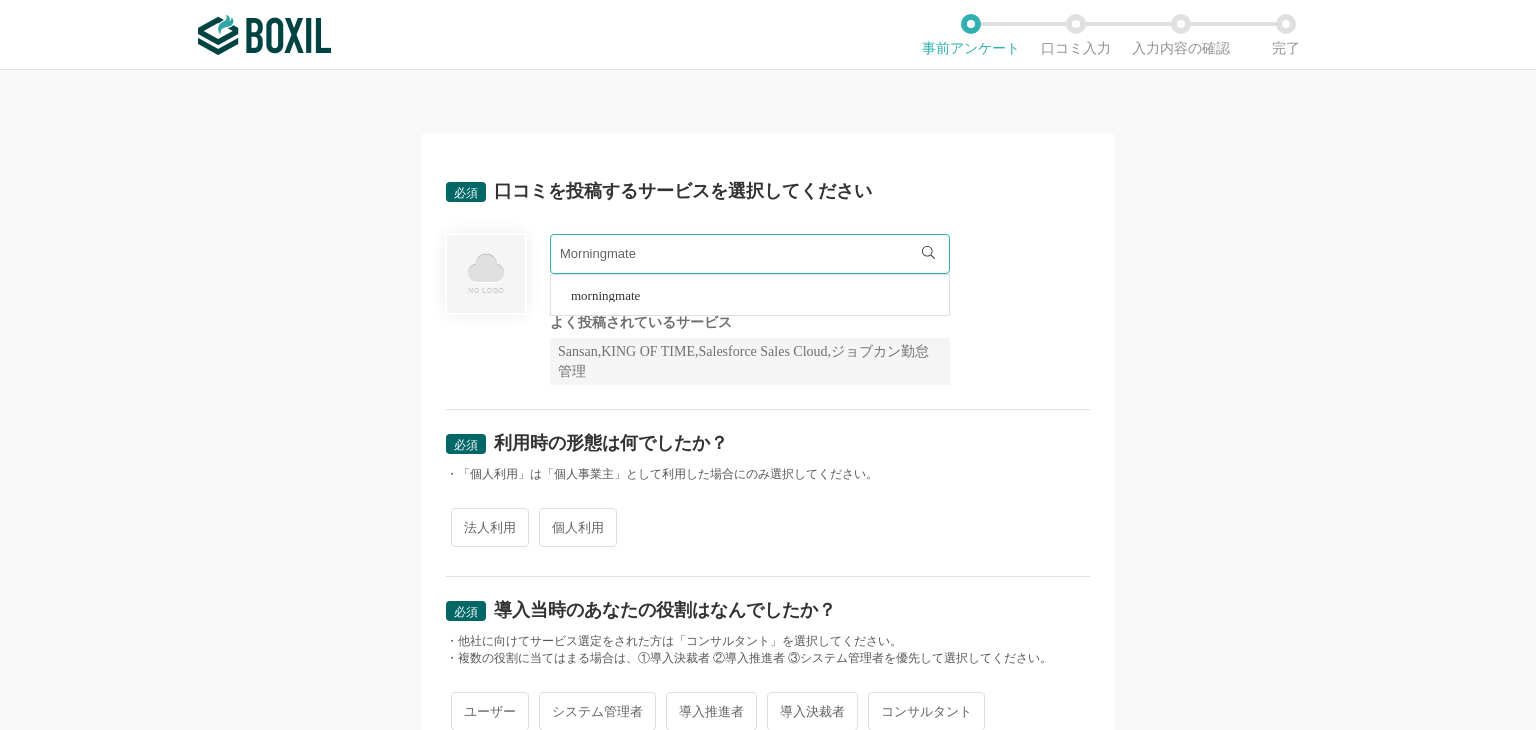 click on "morningmate" at bounding box center (750, 295) 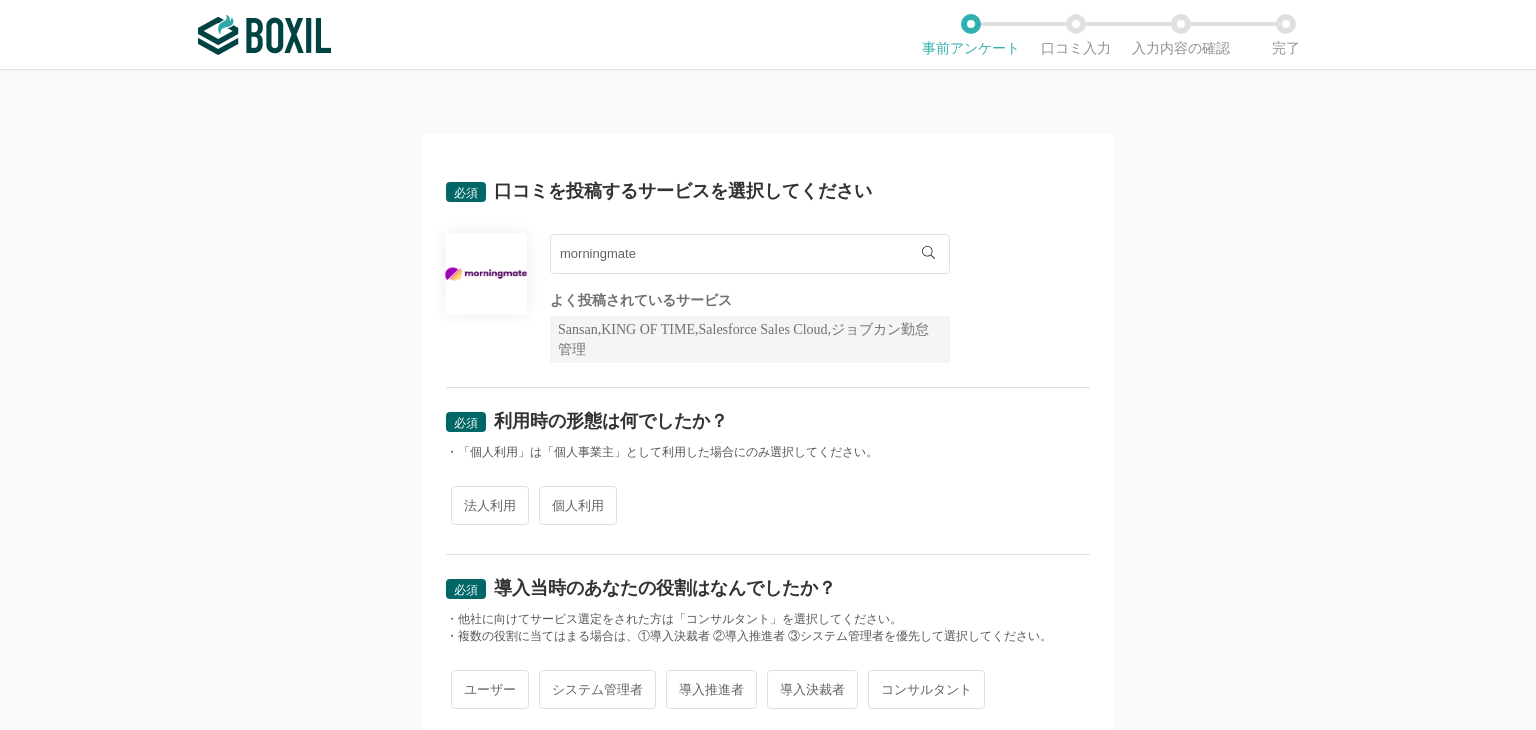 click on "法人利用 個人利用" at bounding box center (768, 505) 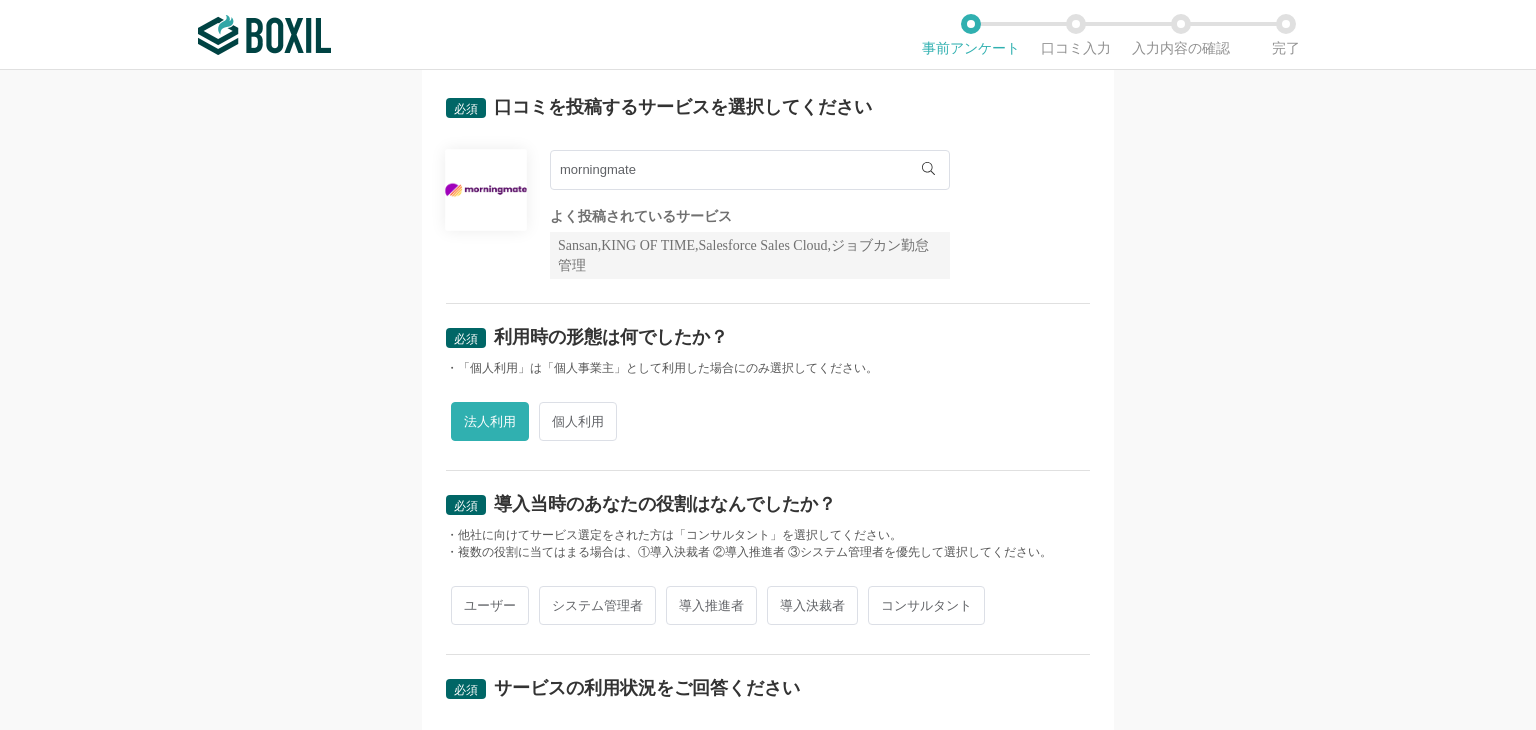 scroll, scrollTop: 200, scrollLeft: 0, axis: vertical 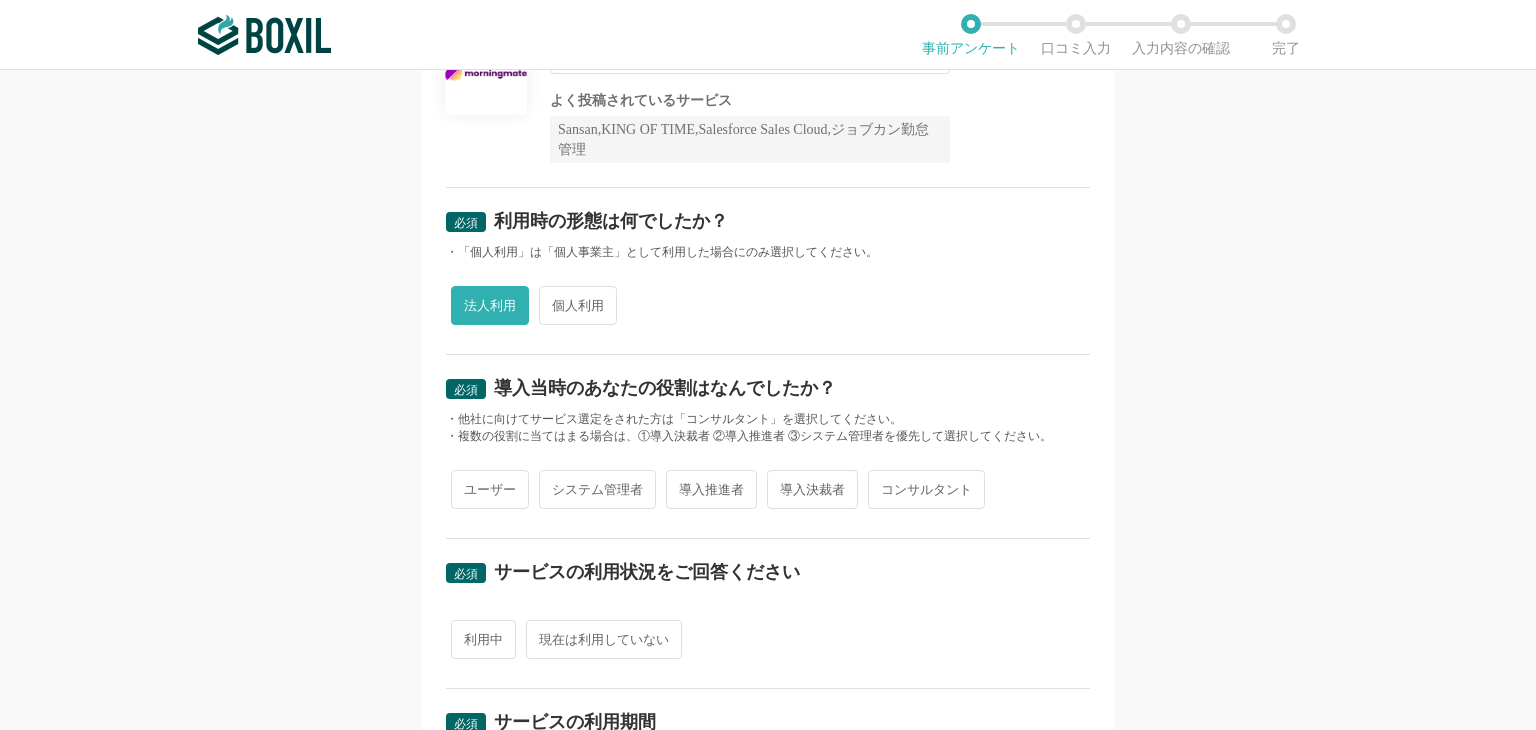 click on "ユーザー" at bounding box center (490, 489) 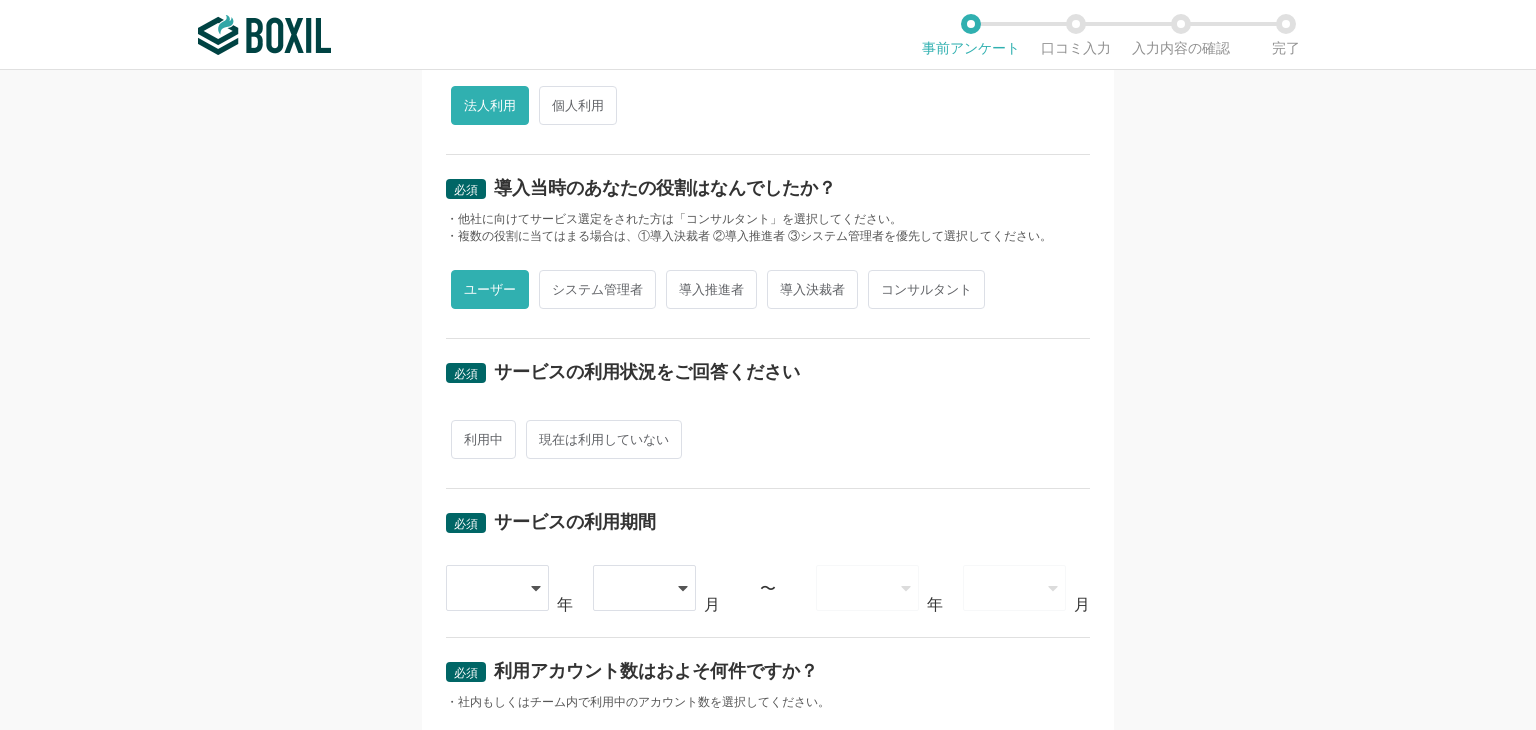 click on "利用中" at bounding box center (483, 439) 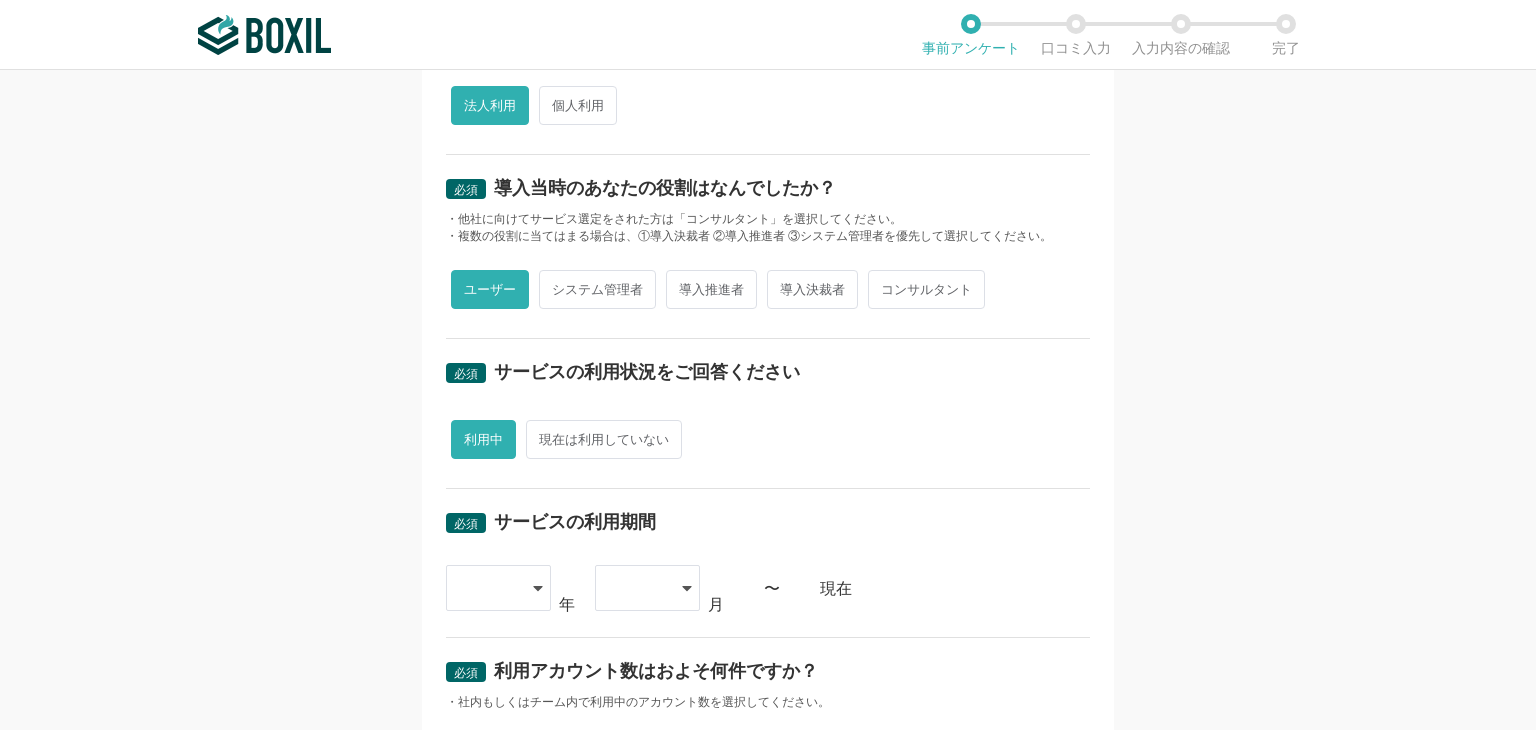 scroll, scrollTop: 500, scrollLeft: 0, axis: vertical 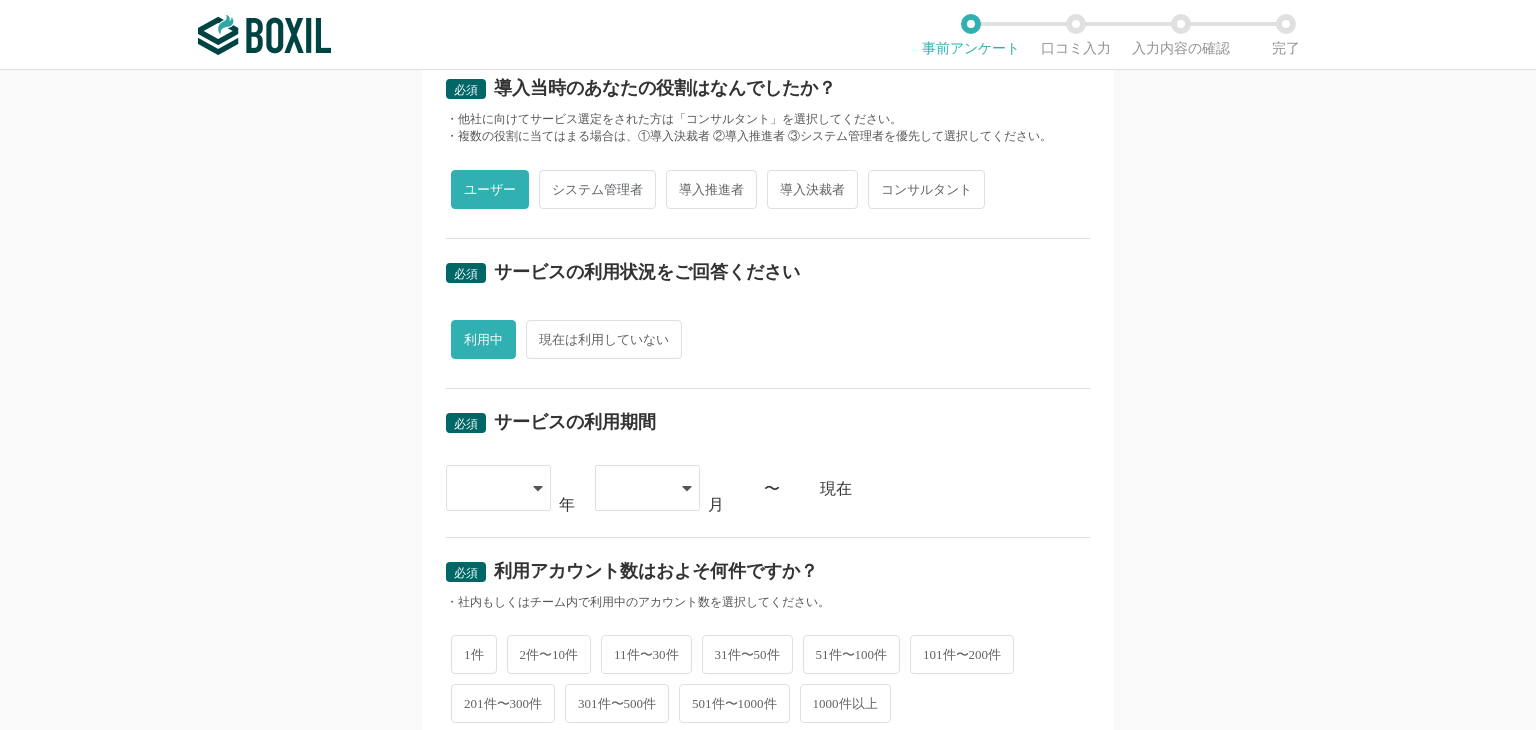 click at bounding box center [488, 488] 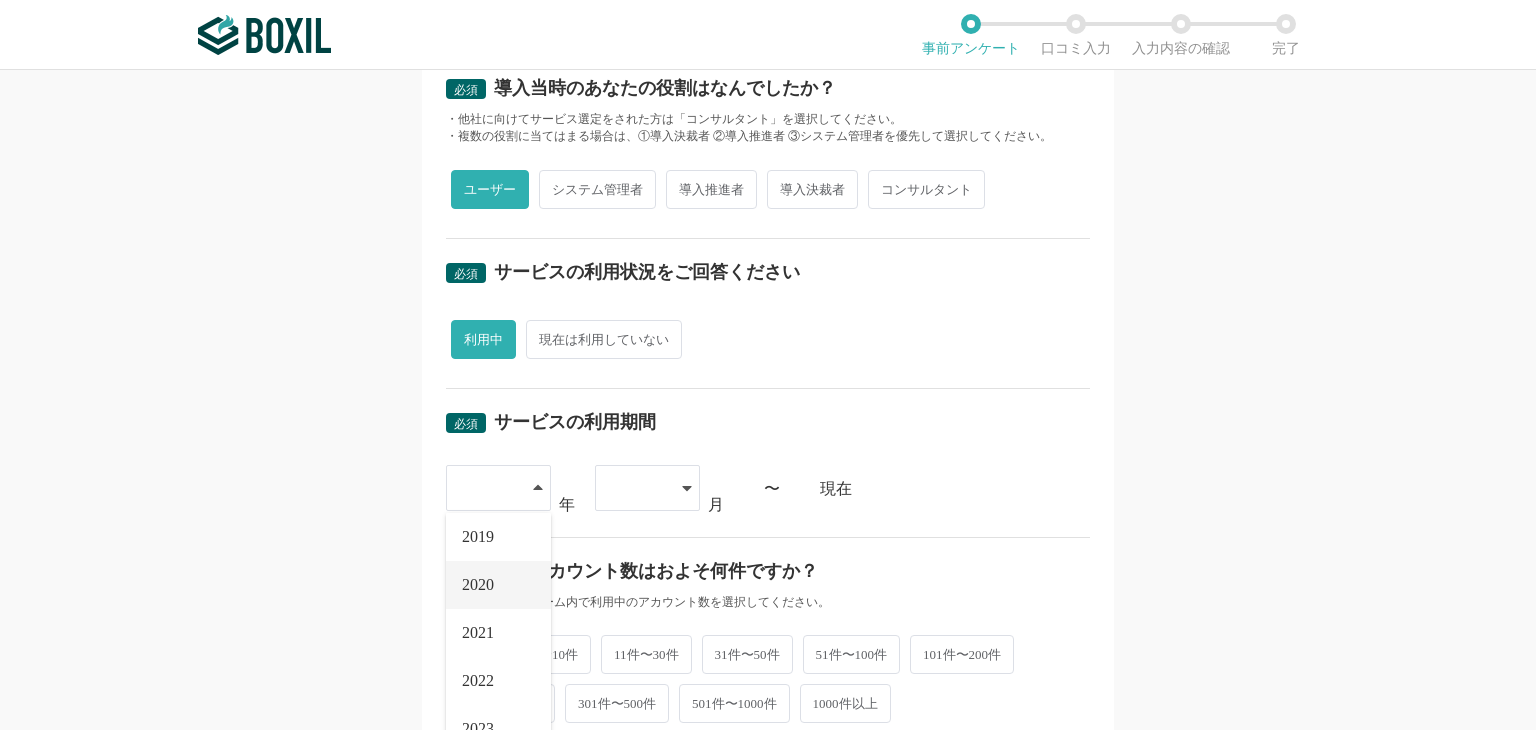 scroll, scrollTop: 228, scrollLeft: 0, axis: vertical 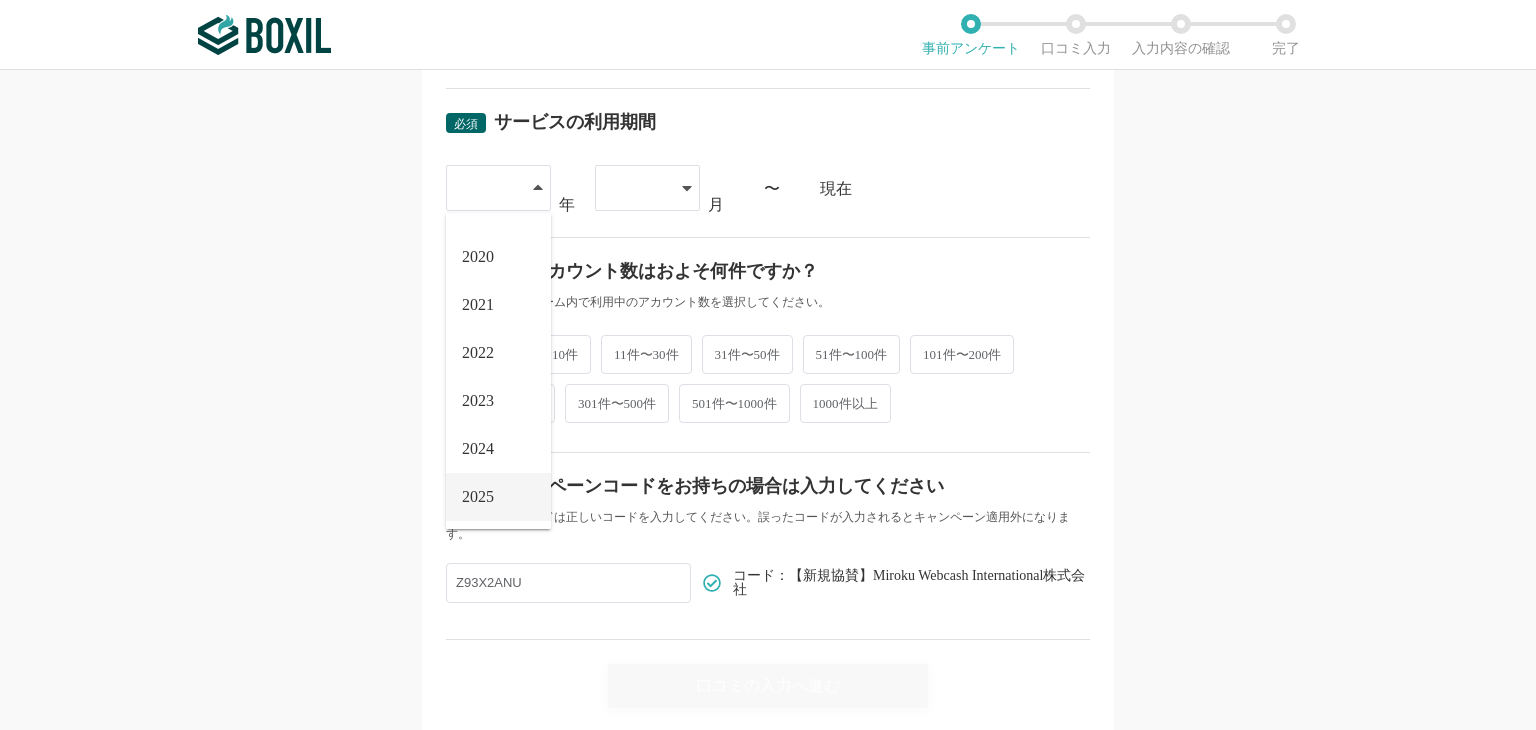 click on "2025" at bounding box center [478, 497] 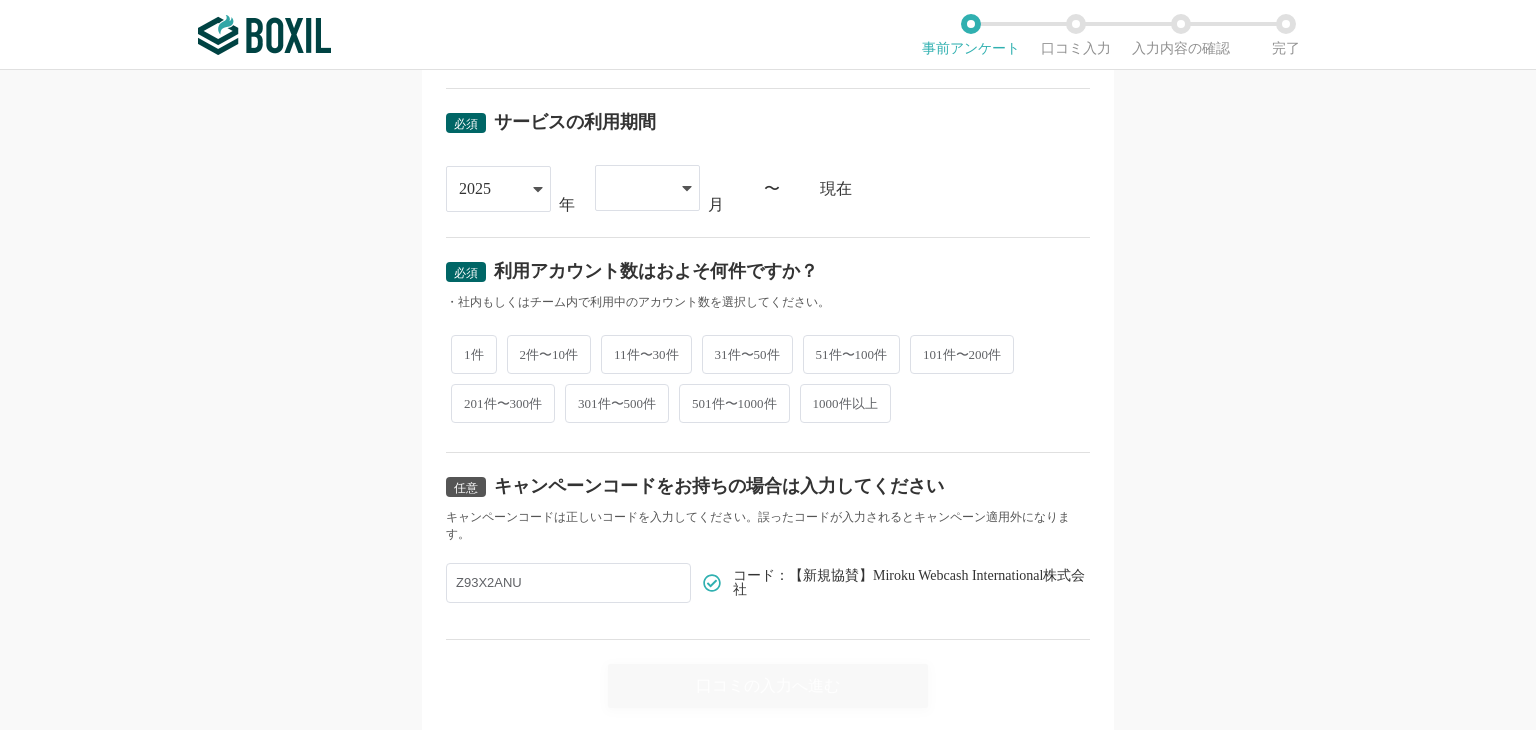 click at bounding box center (647, 188) 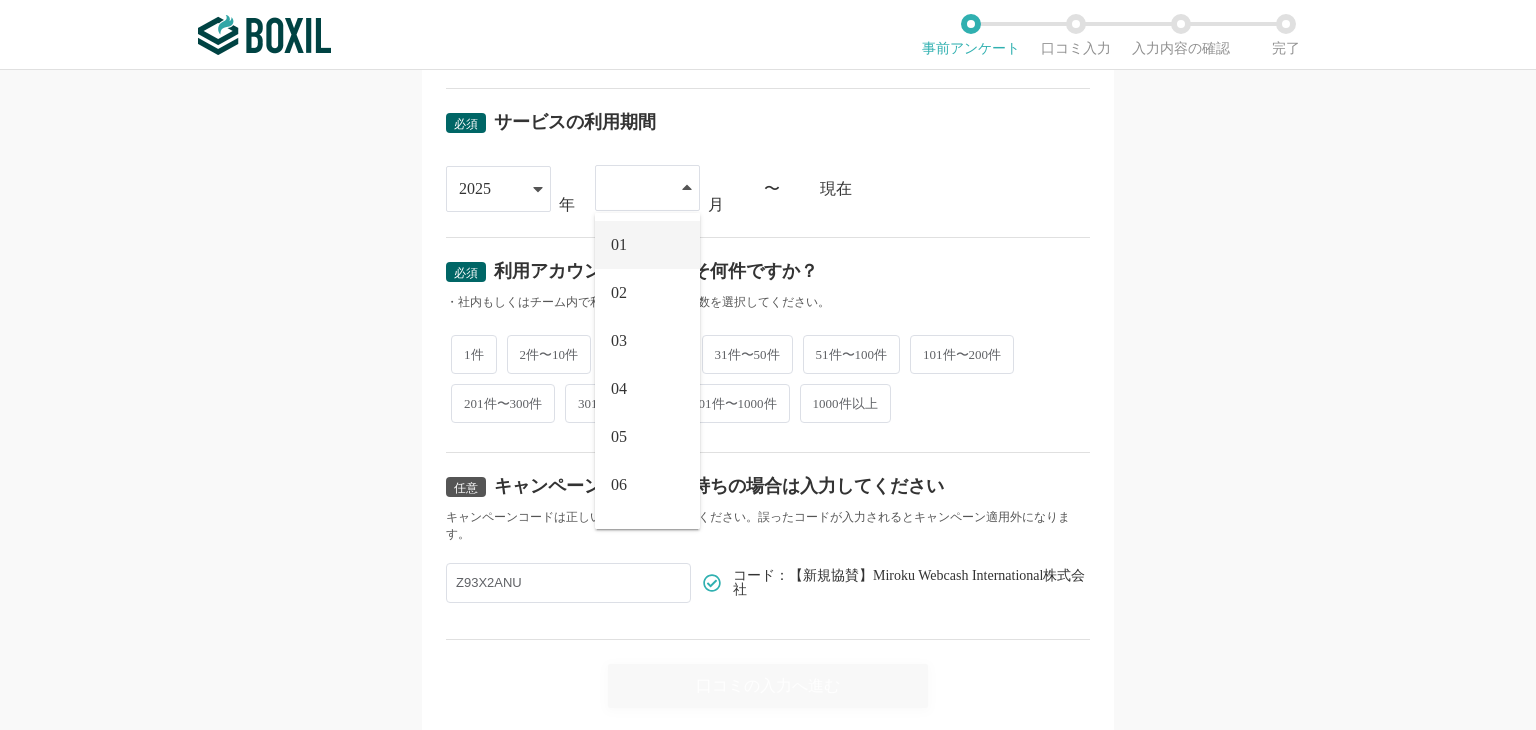 click on "01" at bounding box center (647, 245) 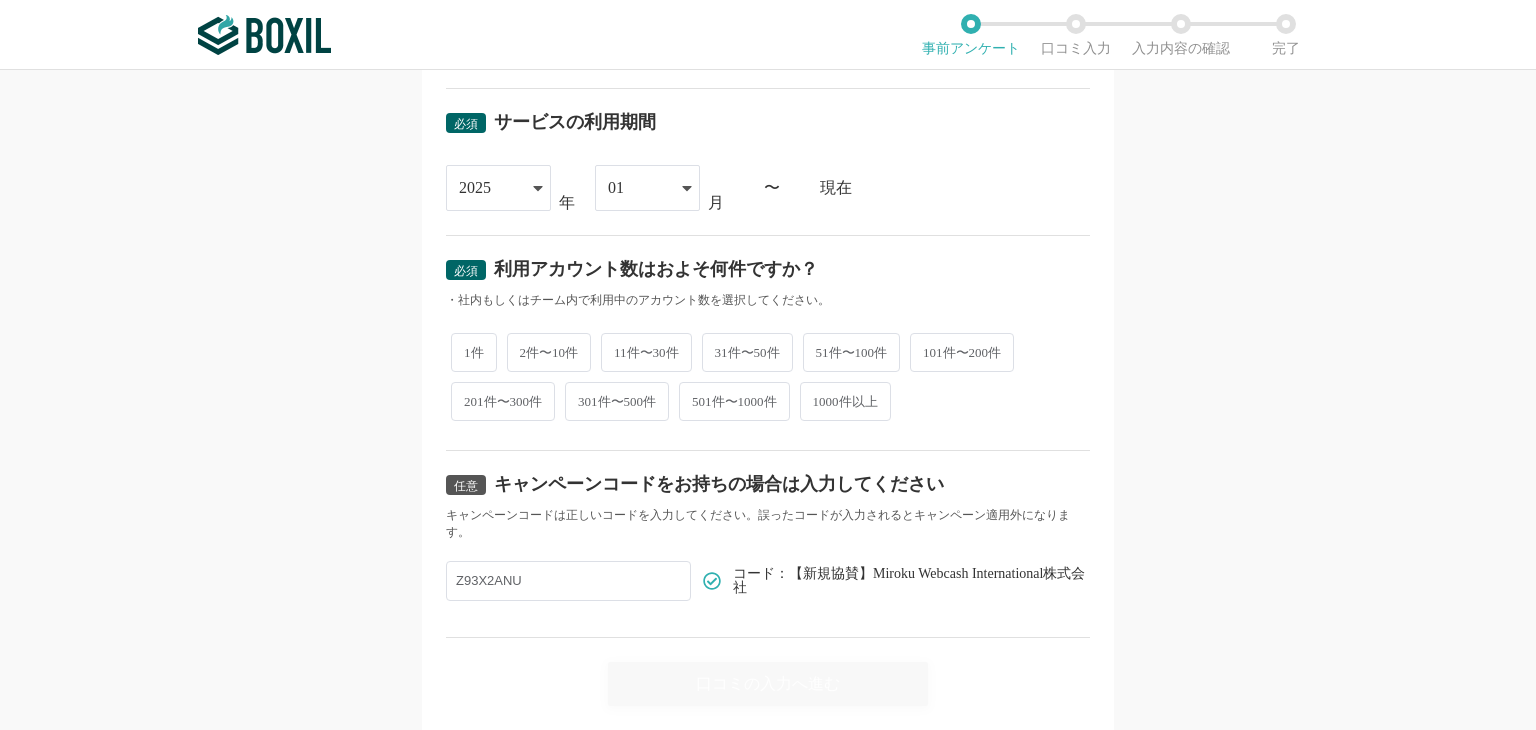 click on "2件〜10件" at bounding box center [549, 352] 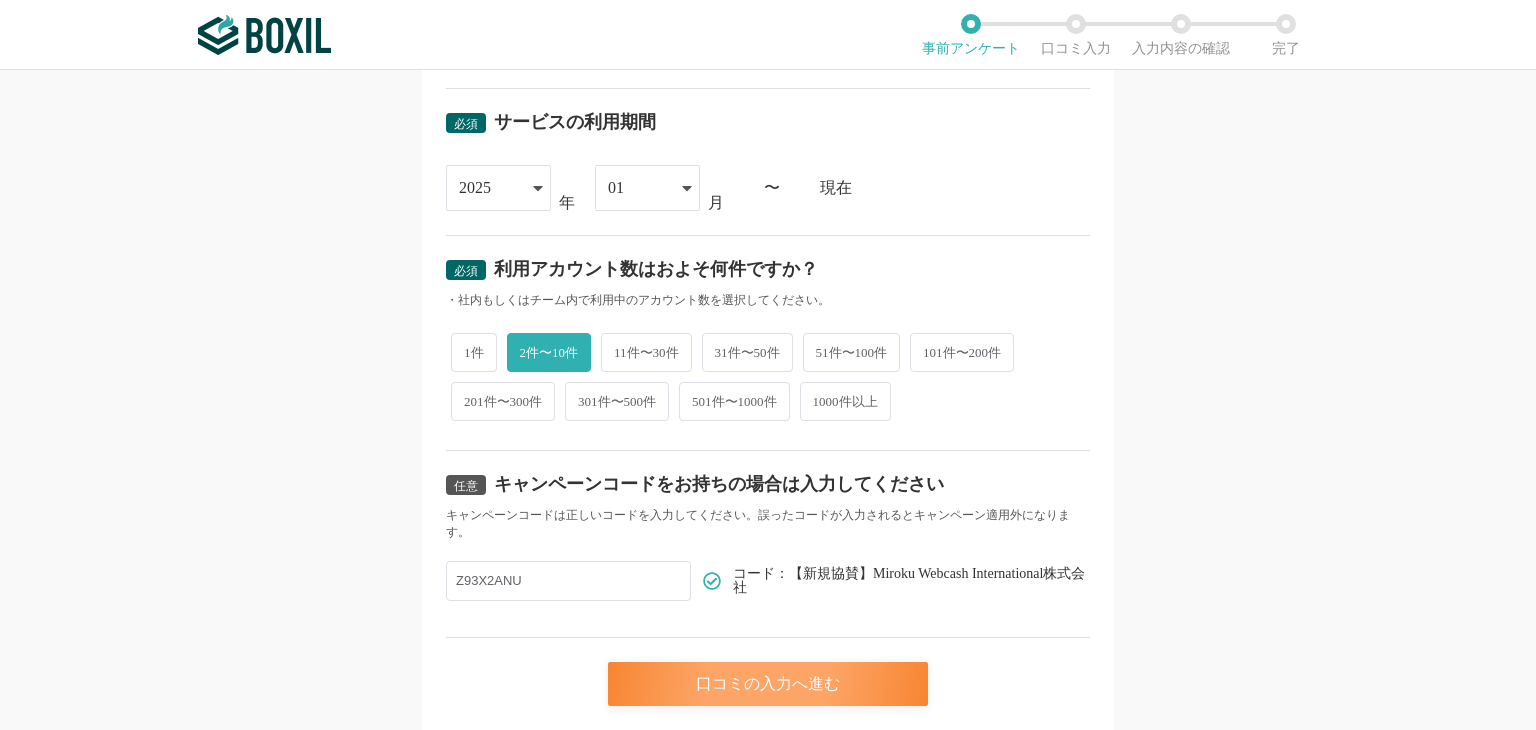 click on "口コミの入力へ進む" at bounding box center (768, 684) 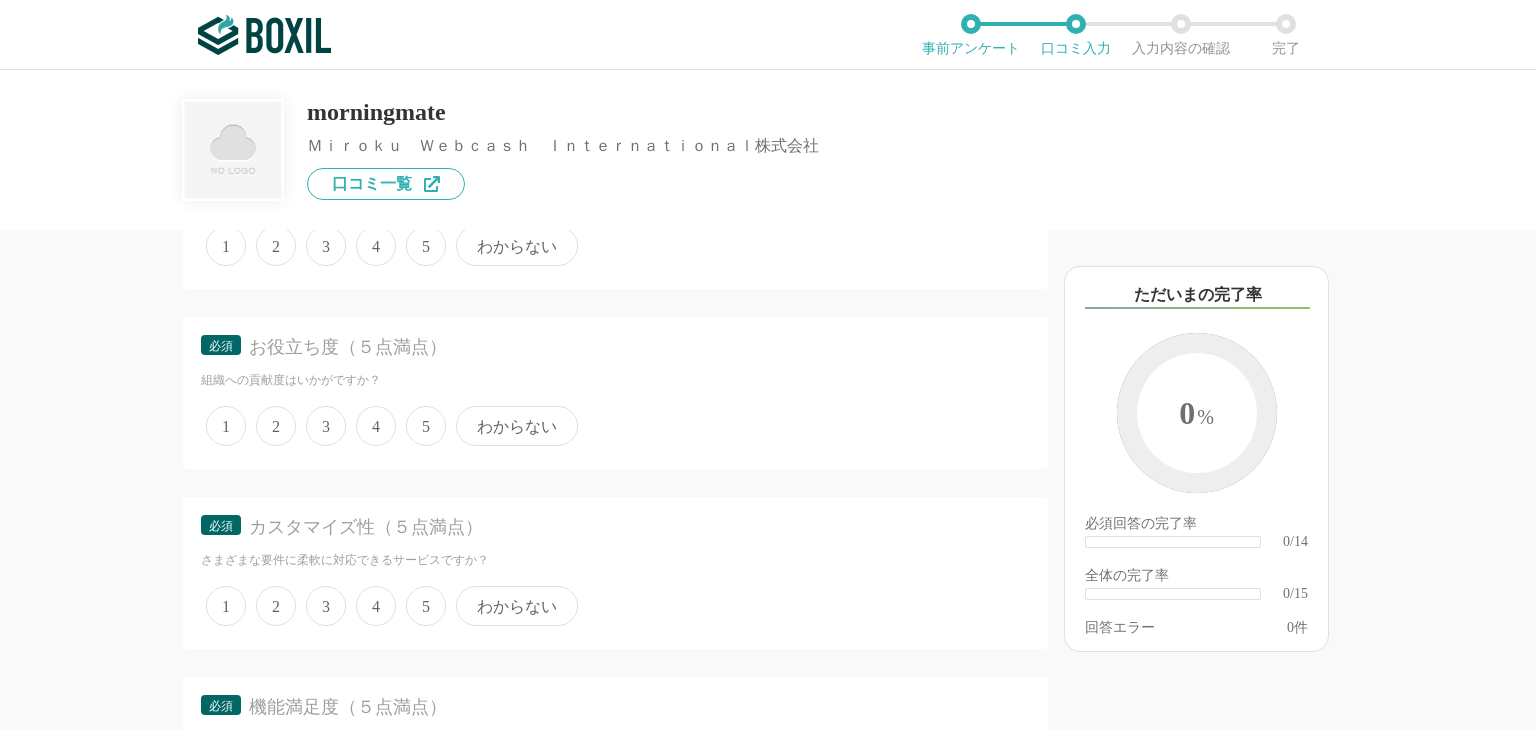 scroll, scrollTop: 0, scrollLeft: 0, axis: both 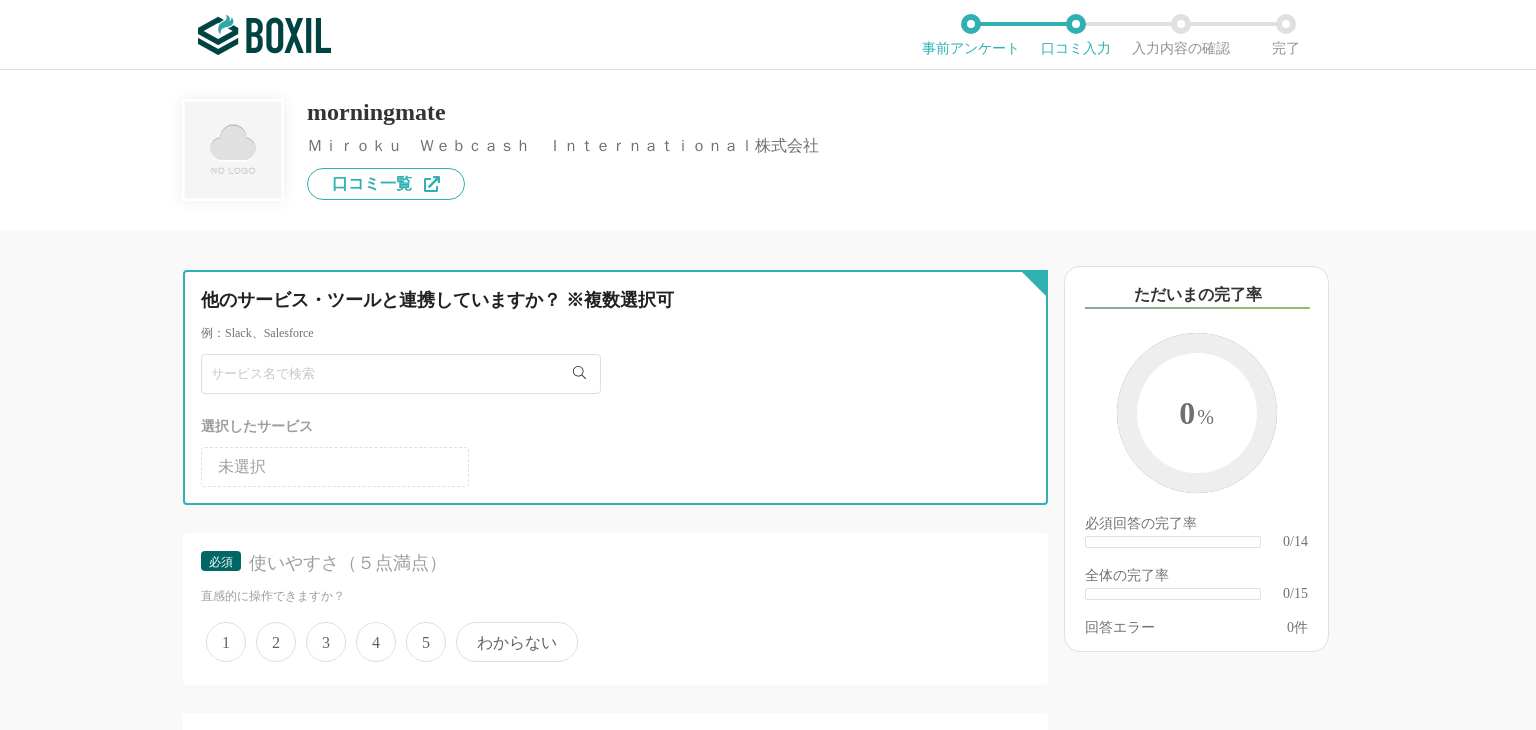 click at bounding box center [401, 374] 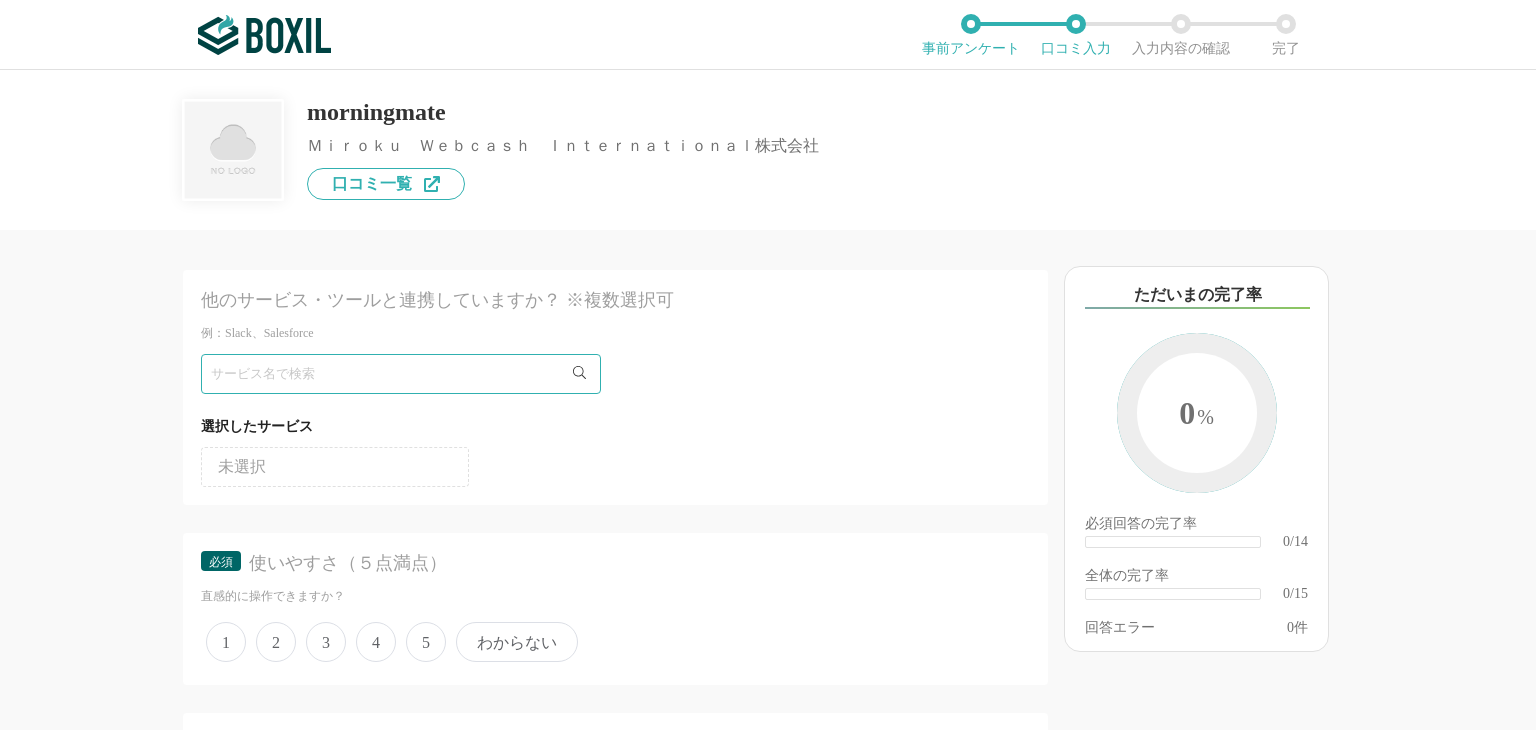 click on "未選択" at bounding box center [335, 467] 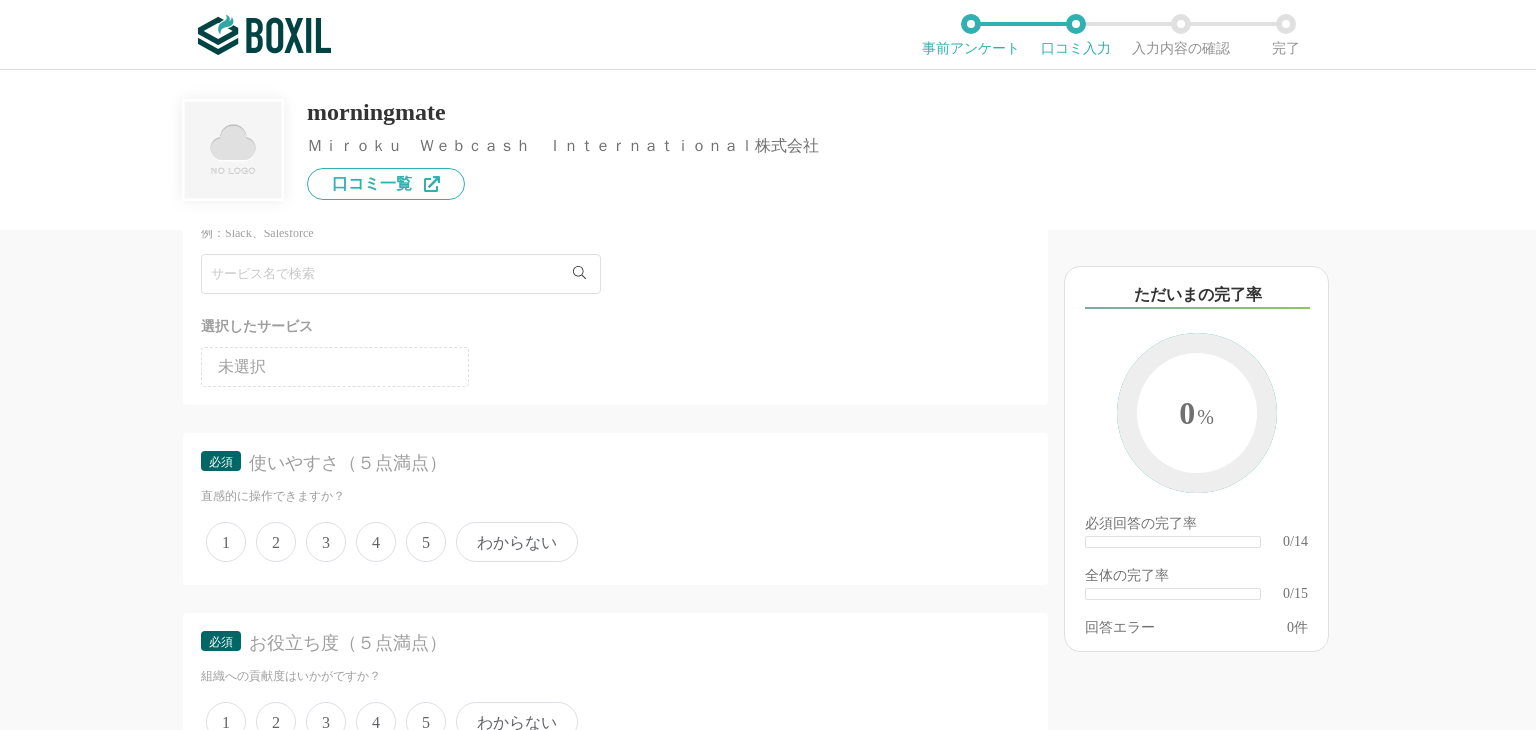 click on "4" at bounding box center (376, 542) 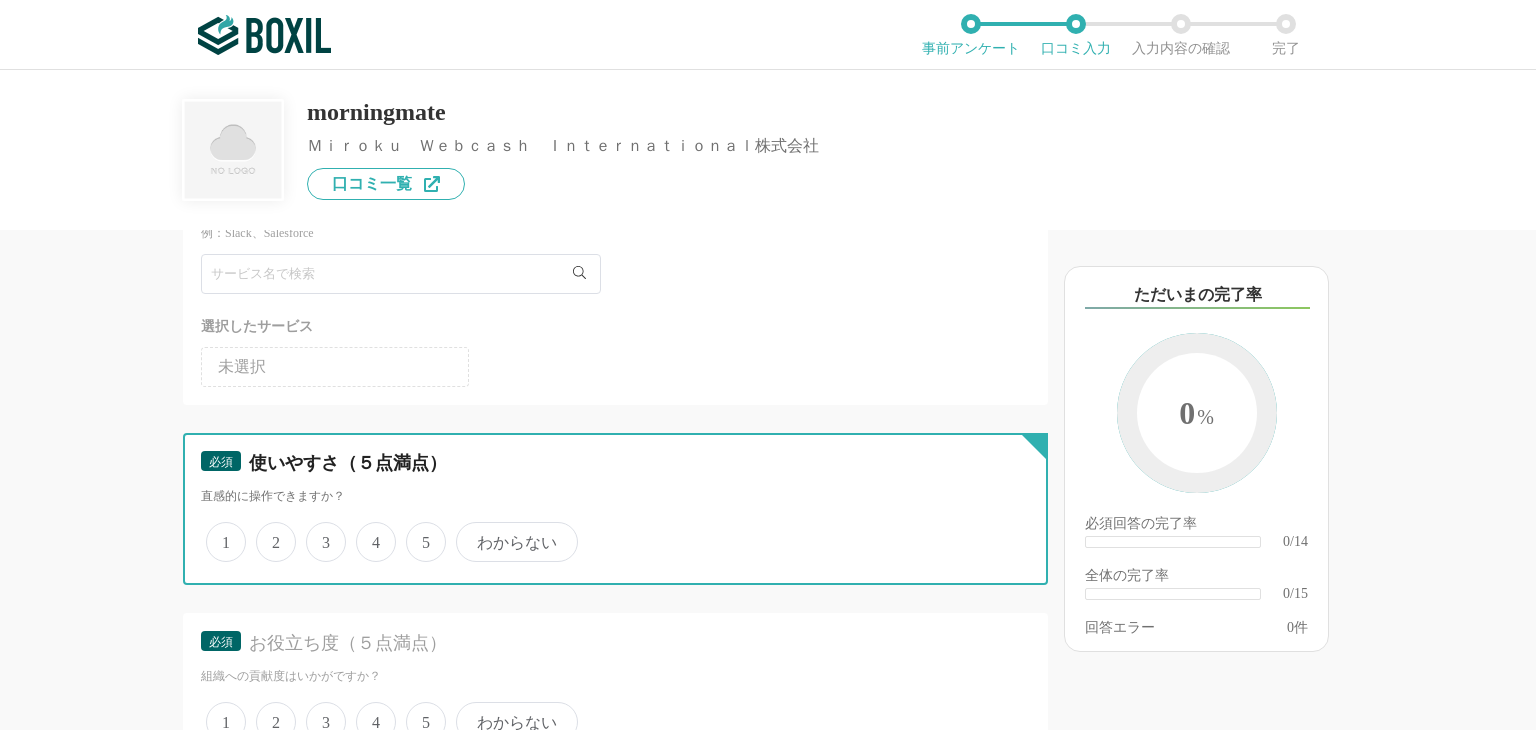 click on "4" at bounding box center (367, 531) 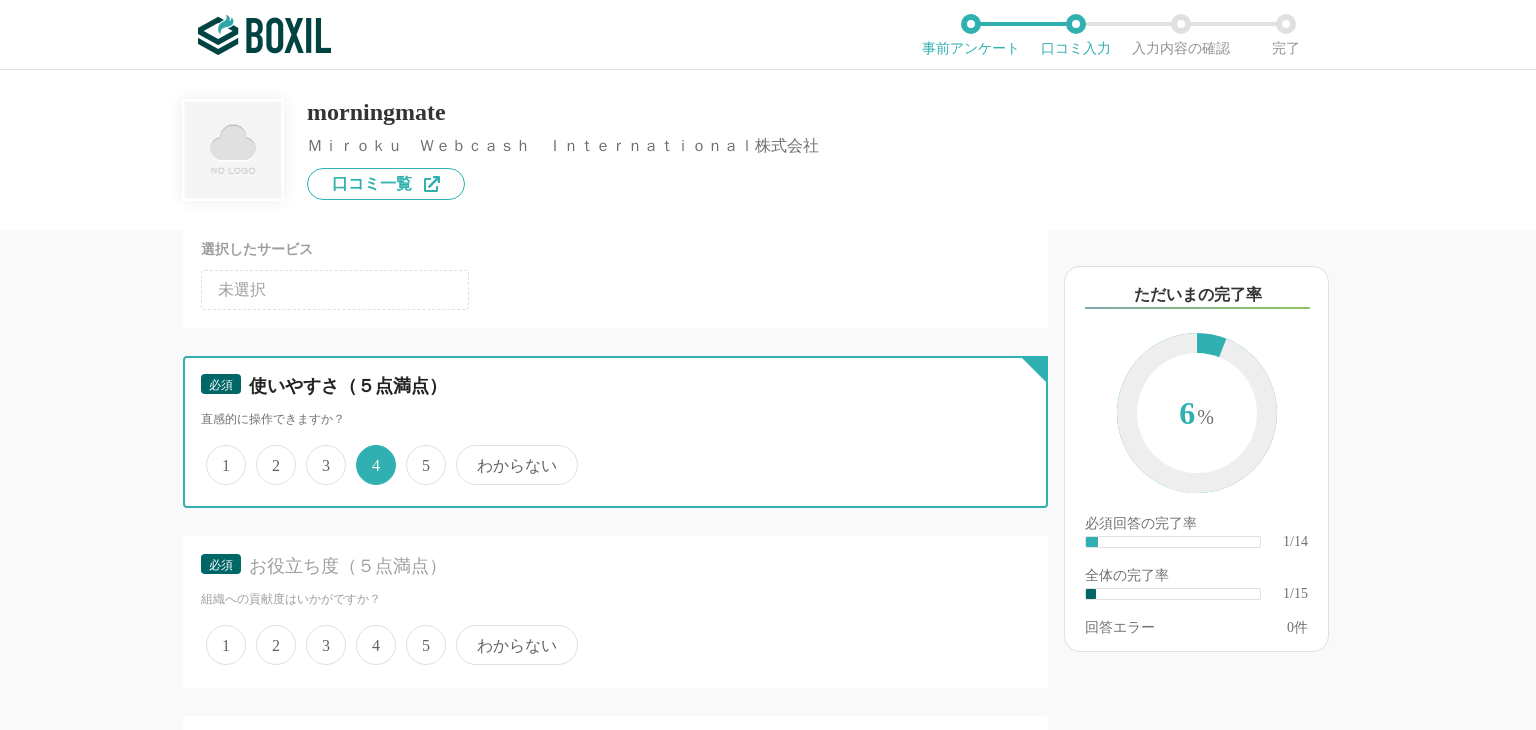 scroll, scrollTop: 300, scrollLeft: 0, axis: vertical 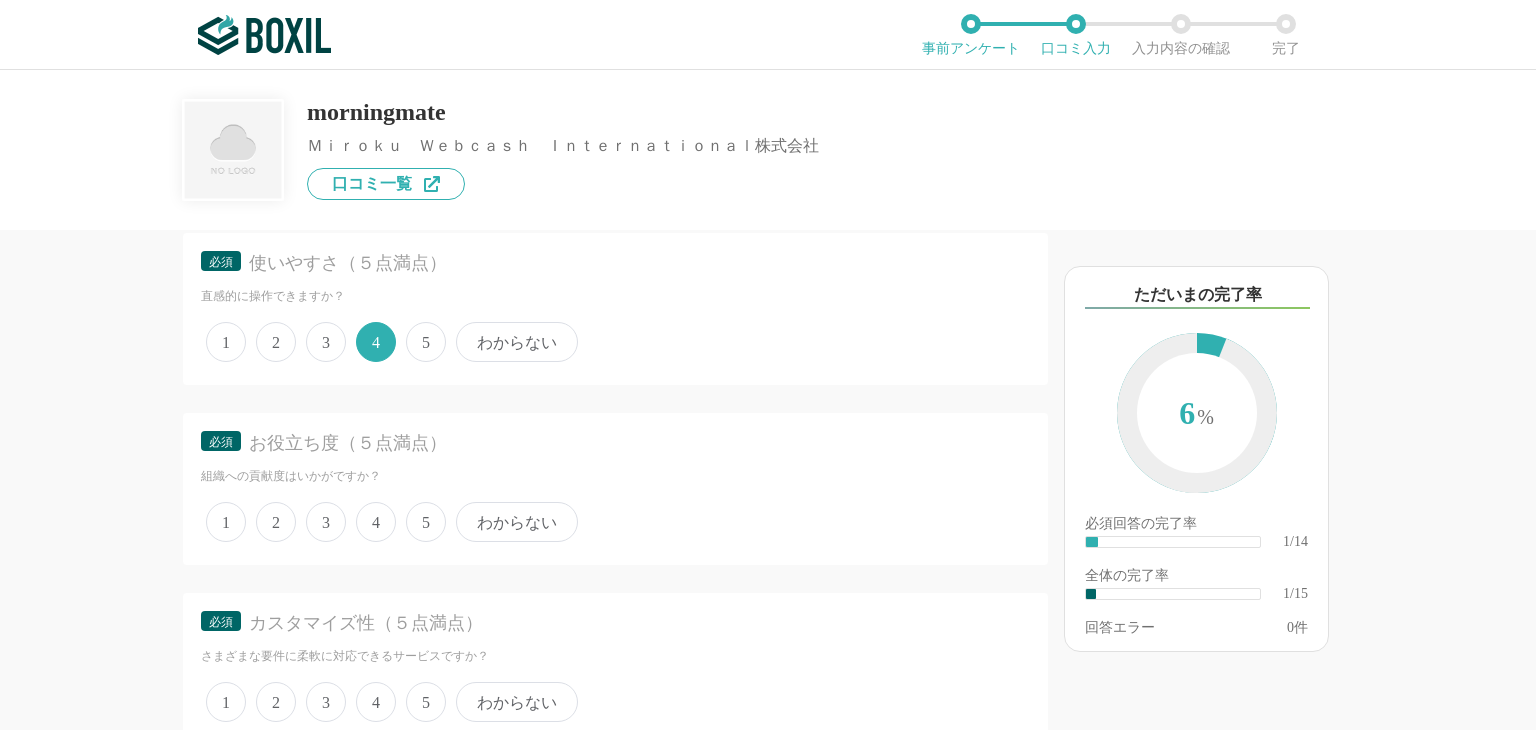 click on "5" at bounding box center [426, 522] 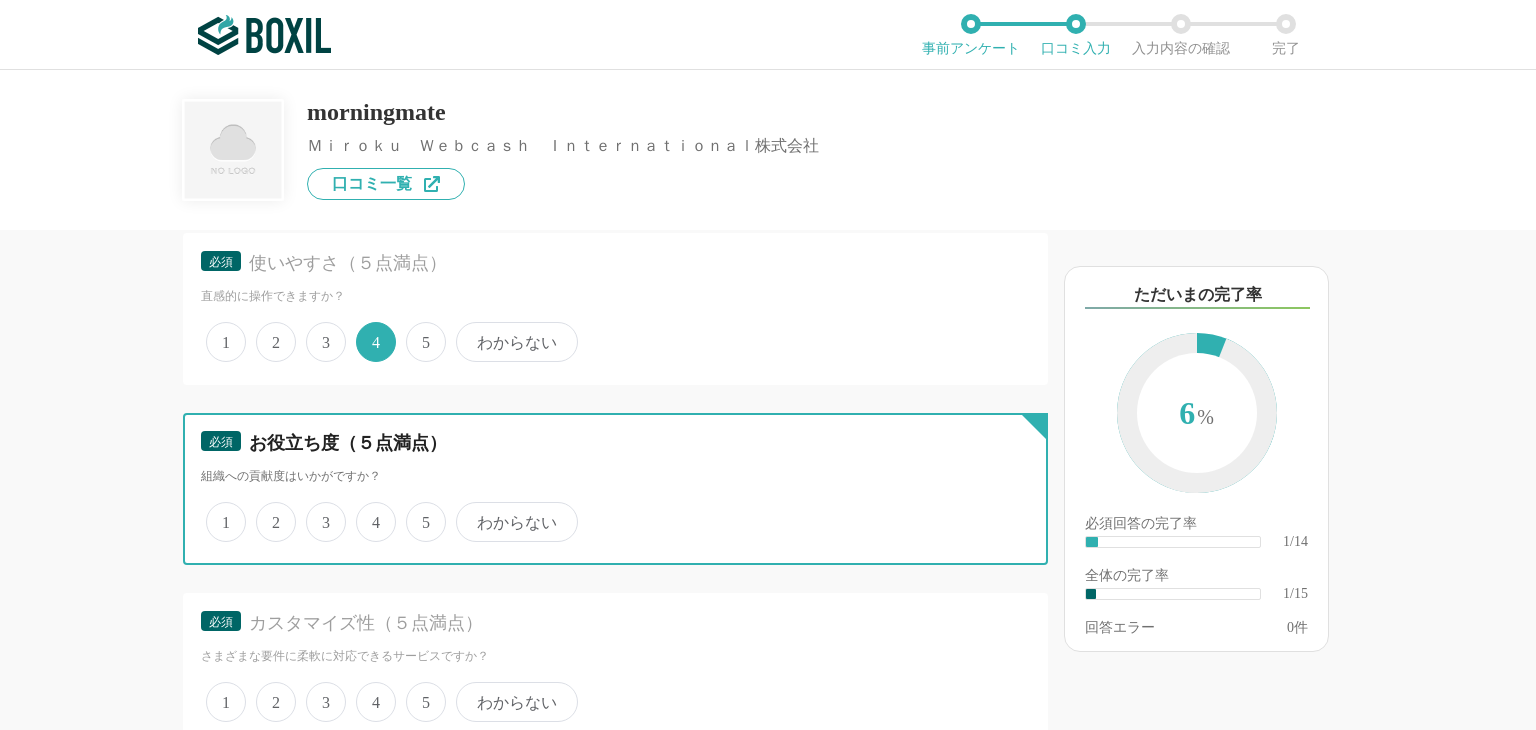 click on "5" at bounding box center [417, 511] 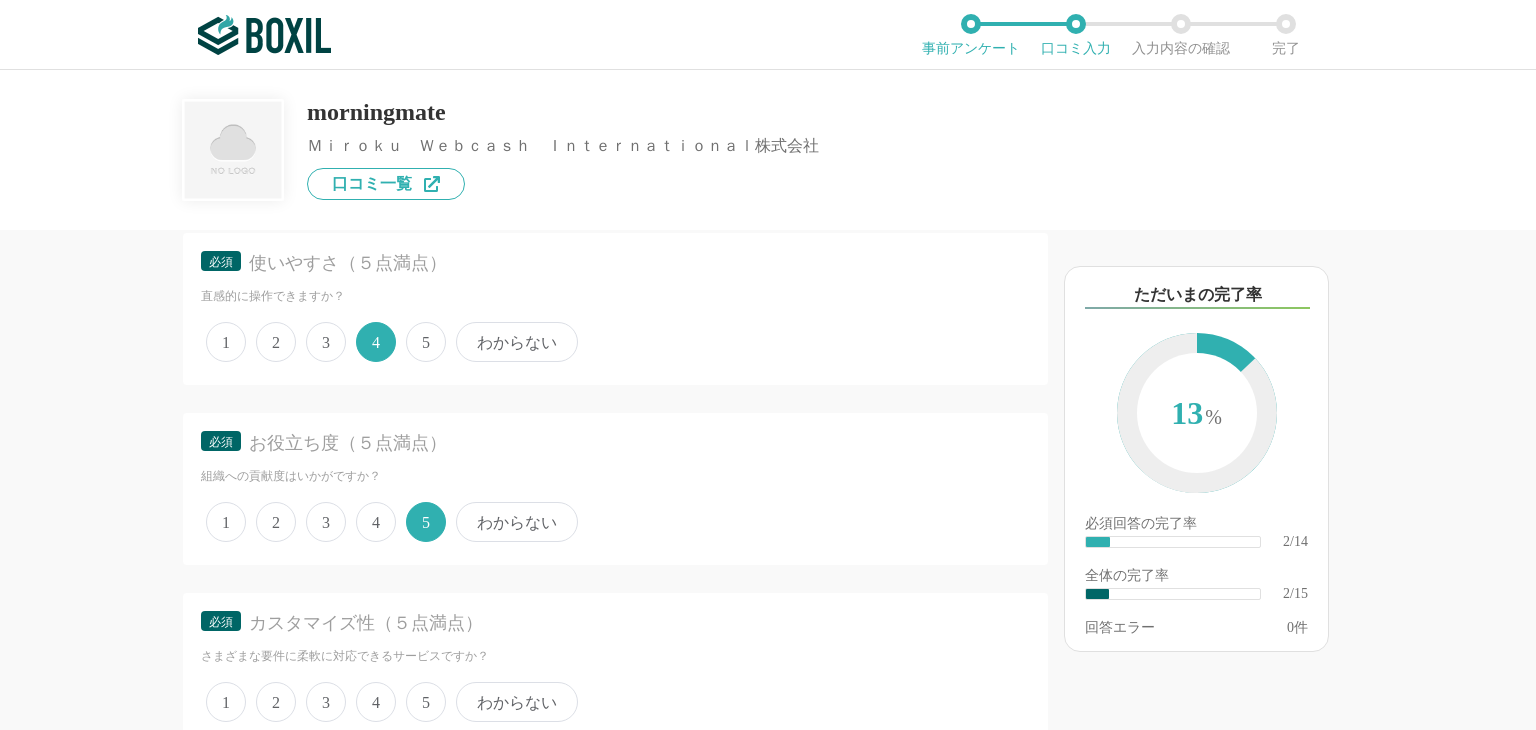 click on "5" at bounding box center [426, 702] 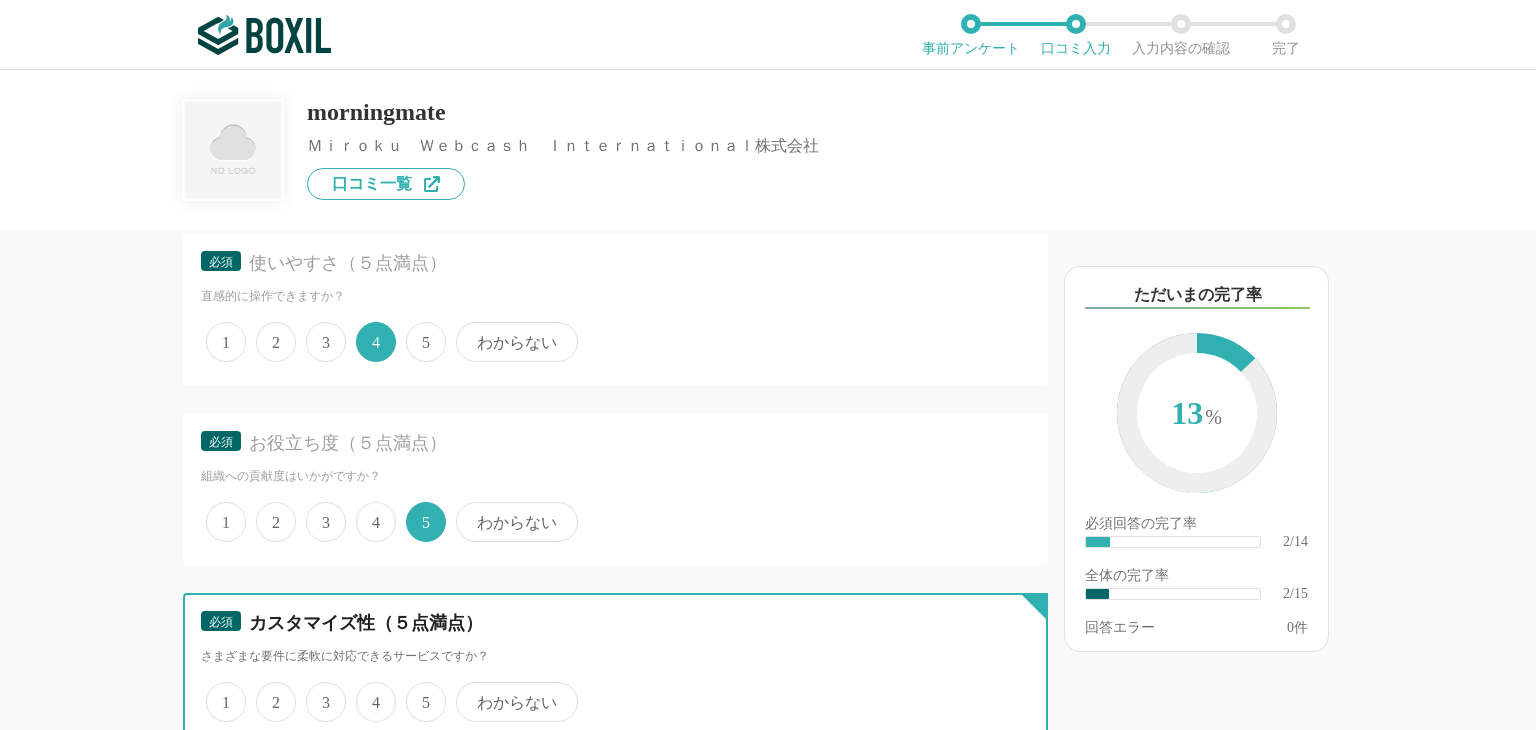 click on "5" at bounding box center [417, 691] 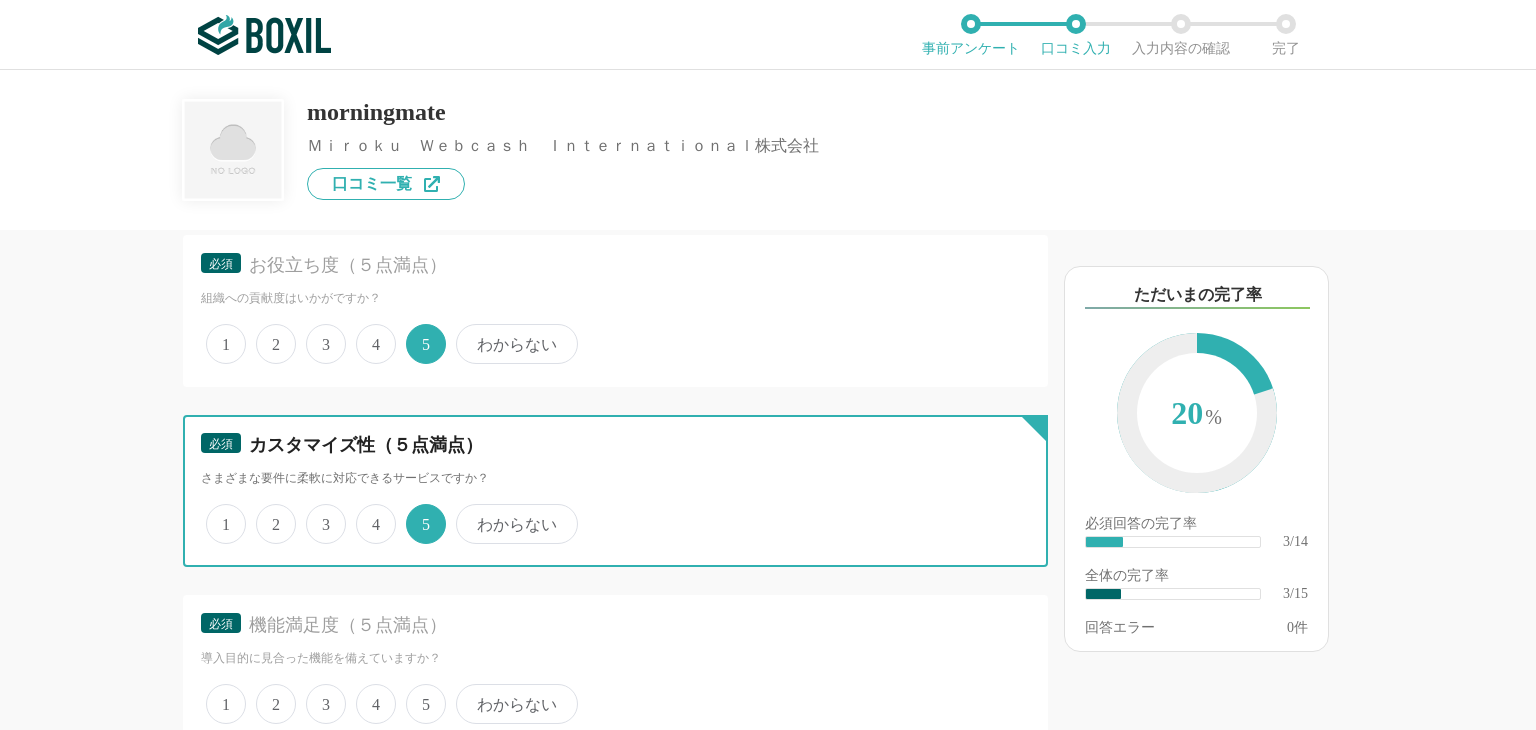 scroll, scrollTop: 600, scrollLeft: 0, axis: vertical 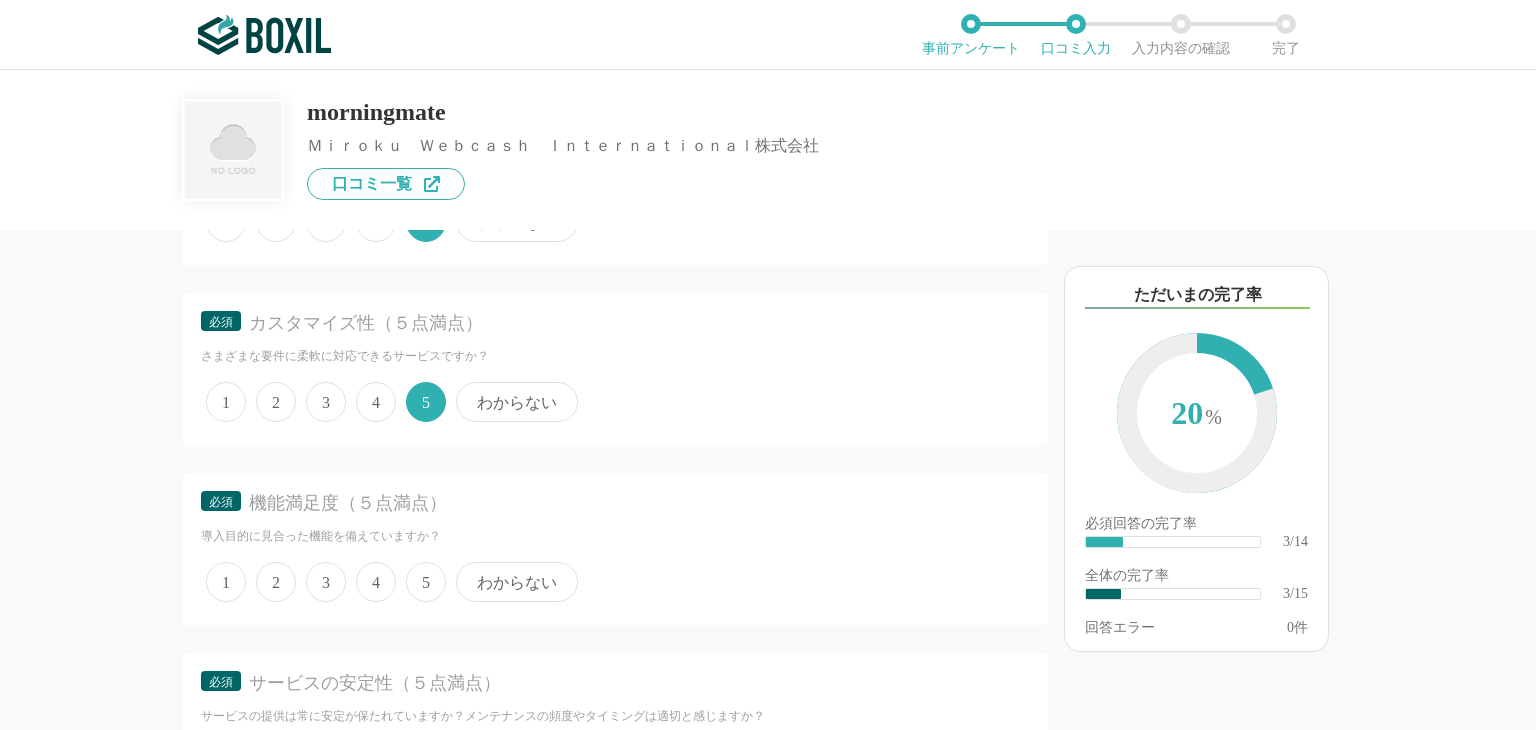 click on "4" at bounding box center (376, 582) 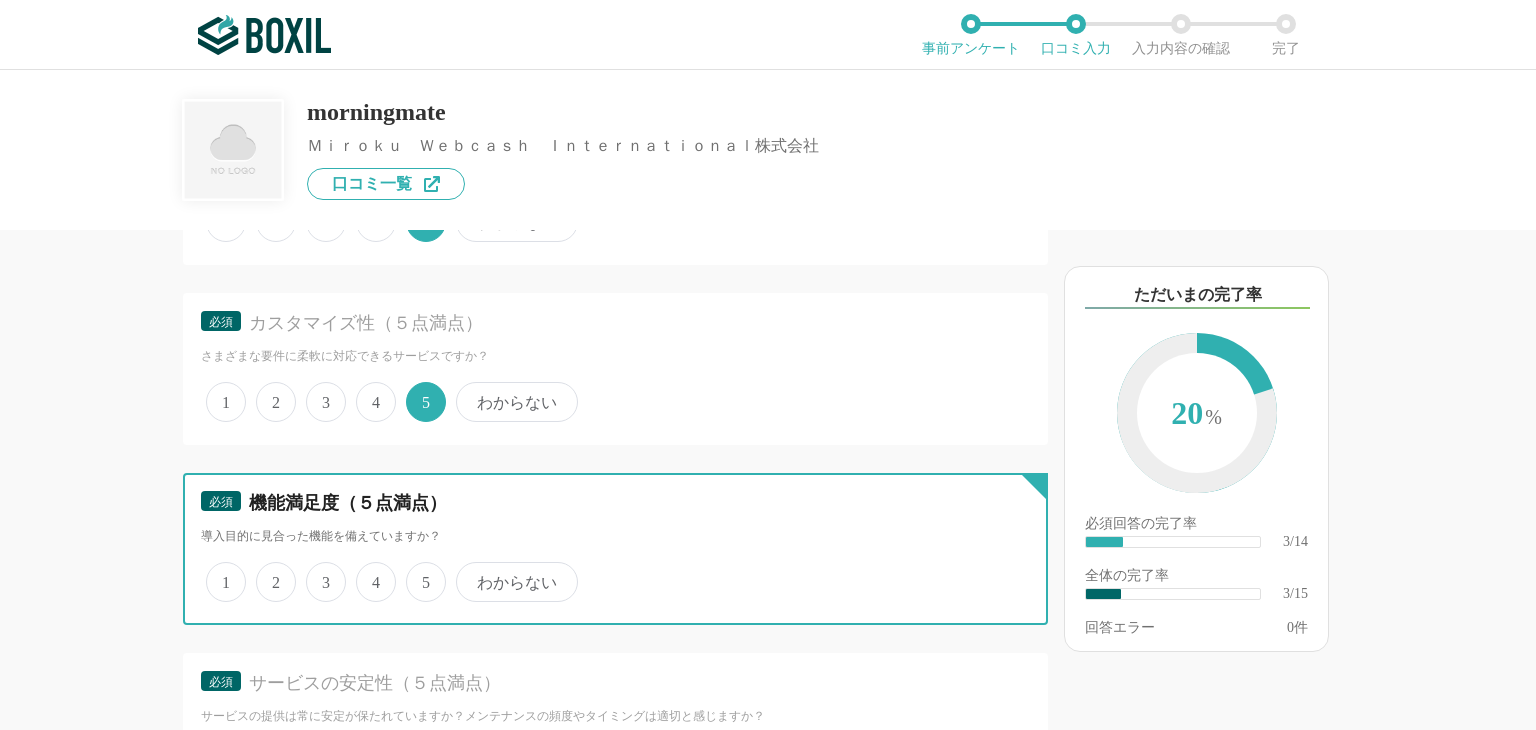 click on "4" at bounding box center [367, 571] 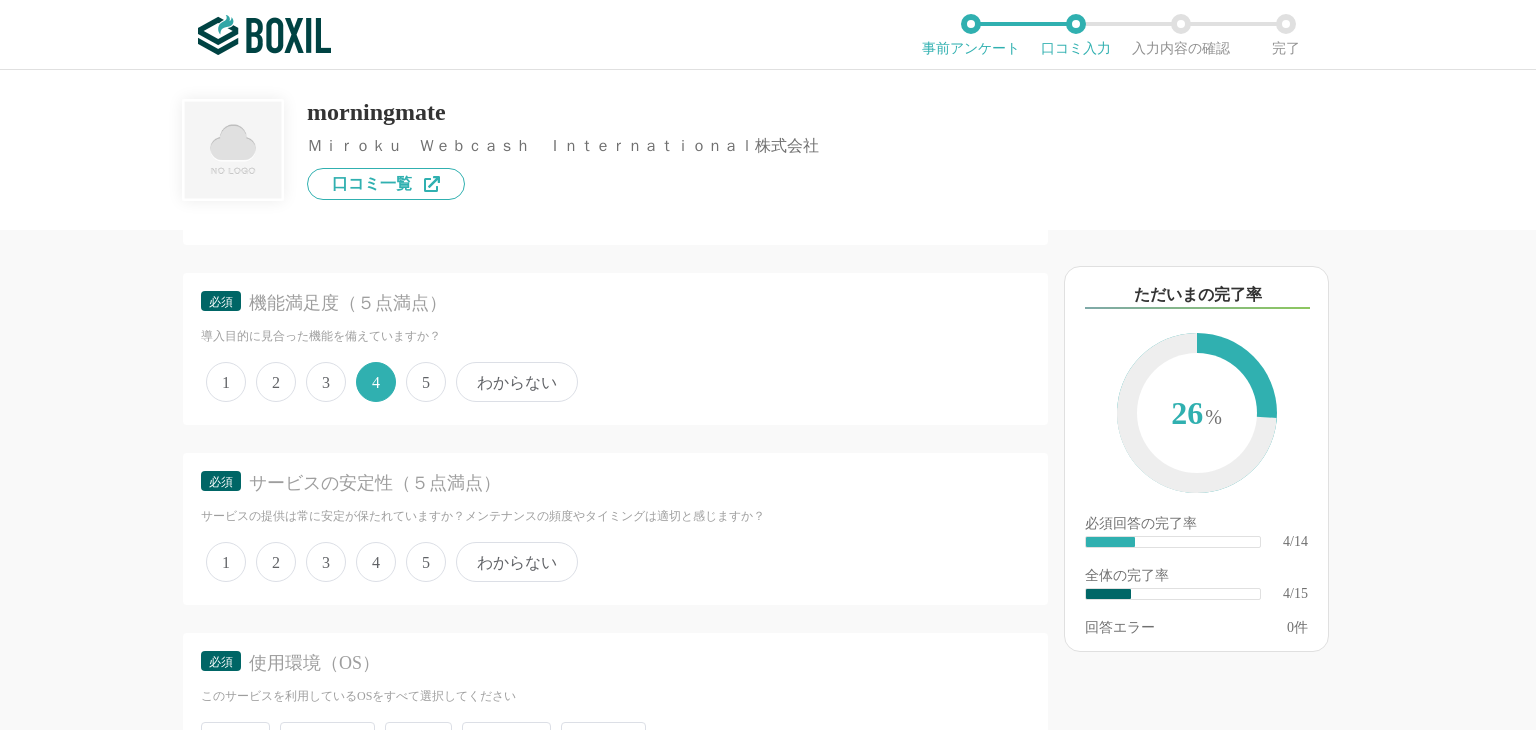 click on "5" at bounding box center (426, 562) 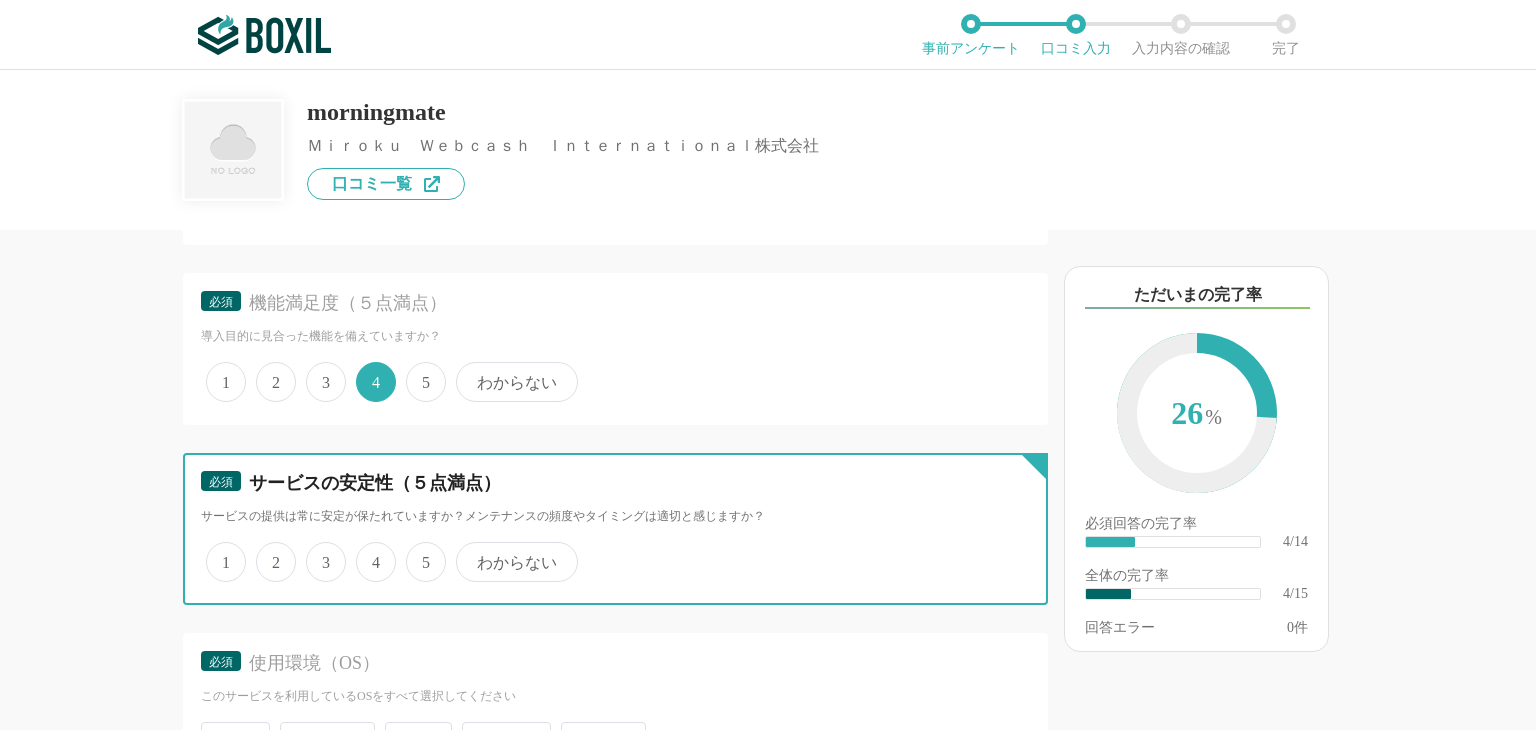 click on "5" at bounding box center (417, 551) 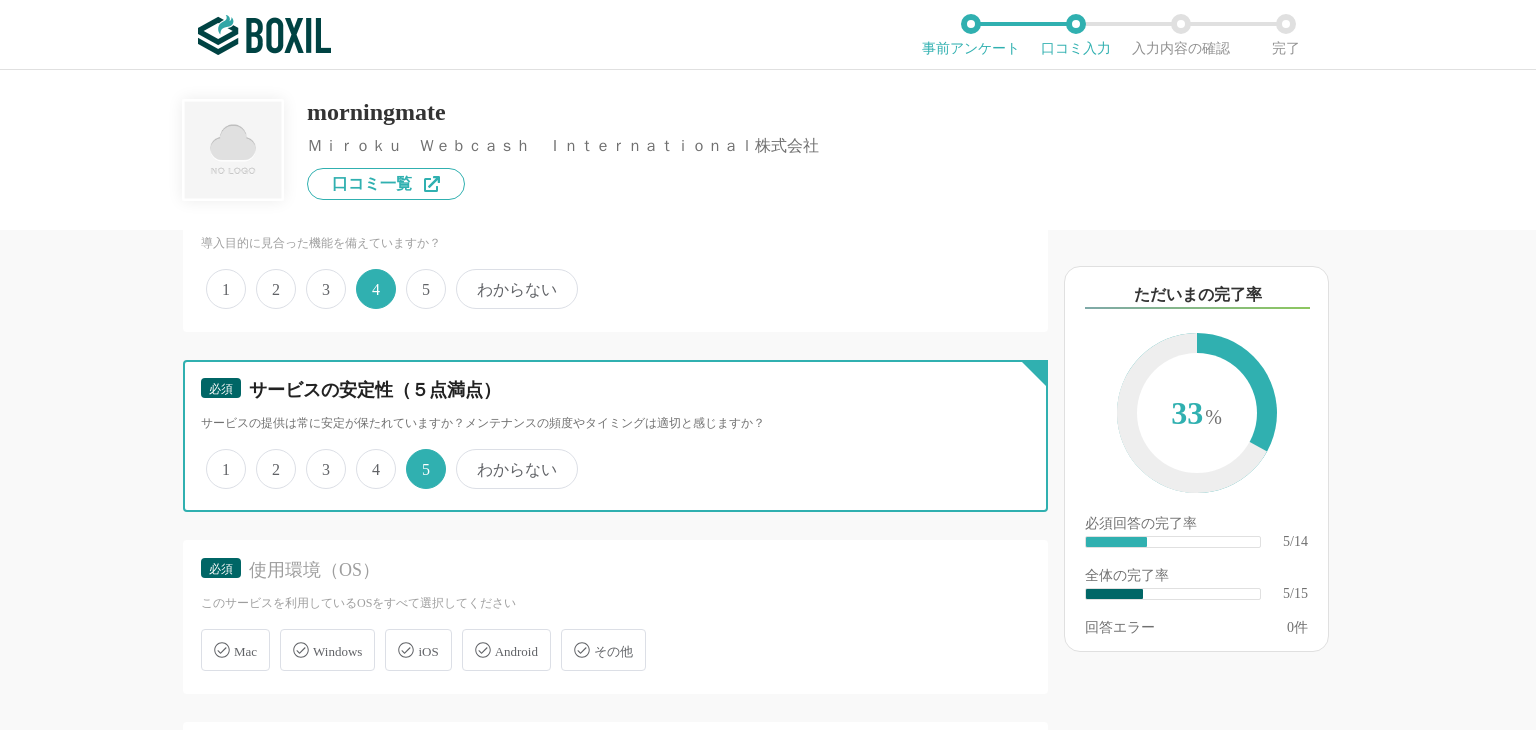scroll, scrollTop: 1000, scrollLeft: 0, axis: vertical 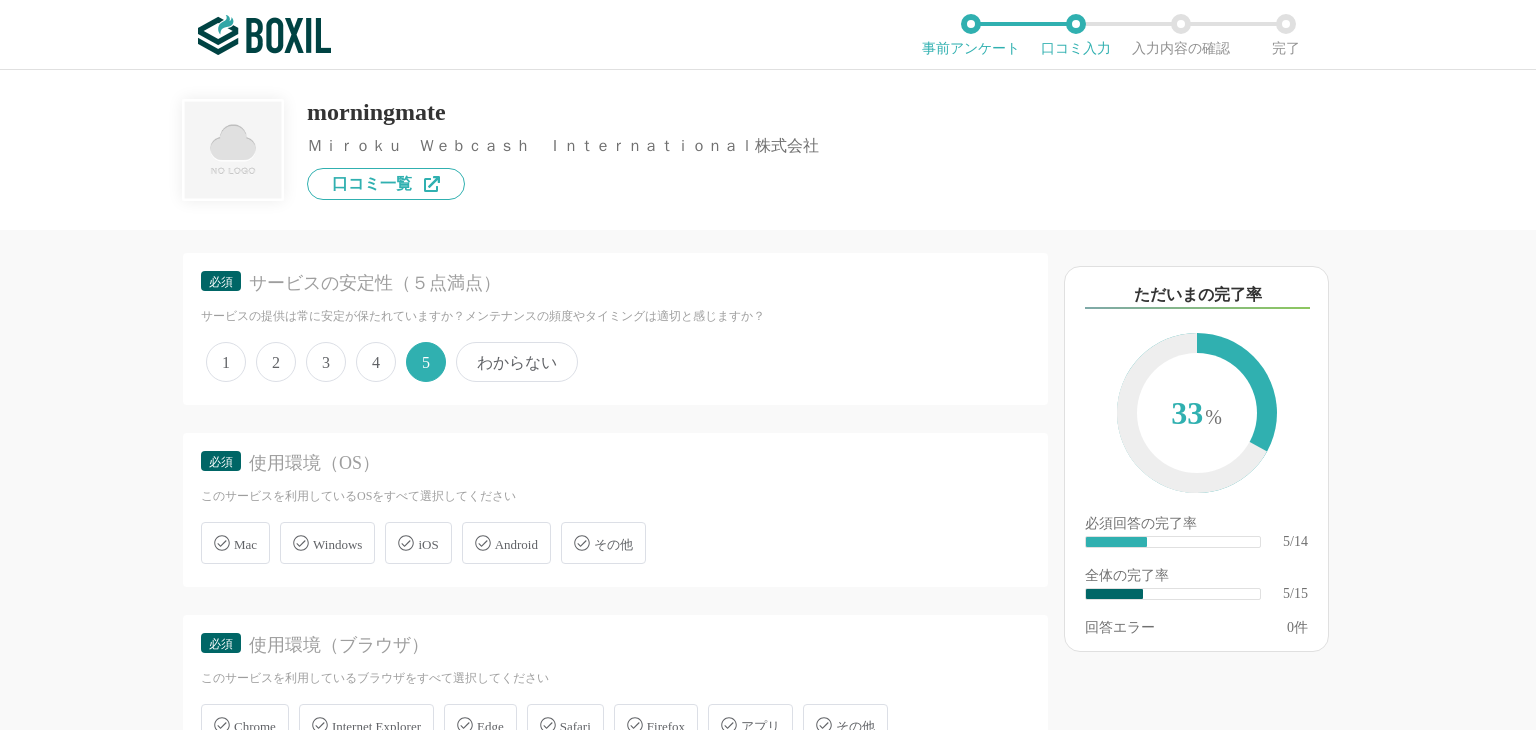 click on "Mac" at bounding box center (245, 544) 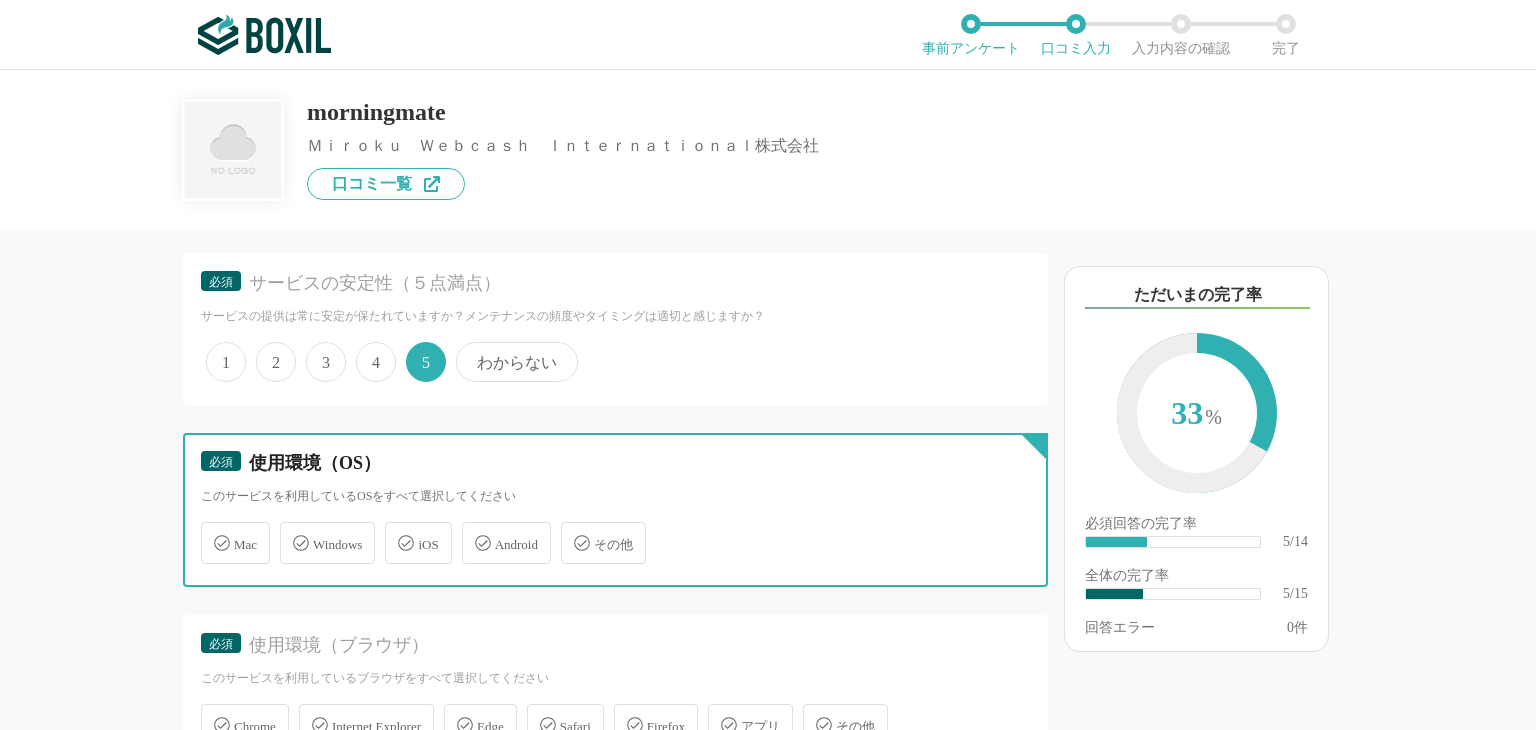 click on "Mac" at bounding box center (211, 531) 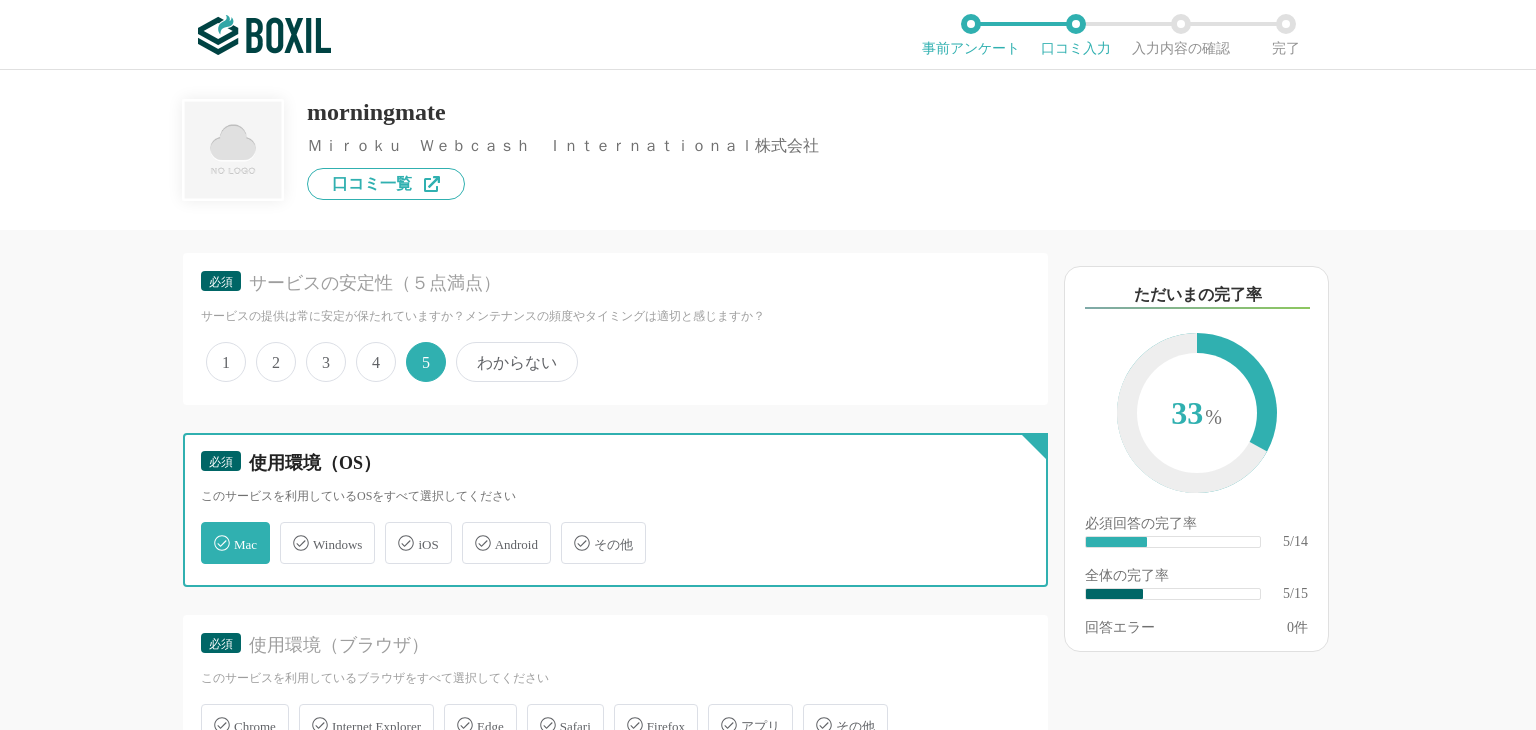 checkbox on "true" 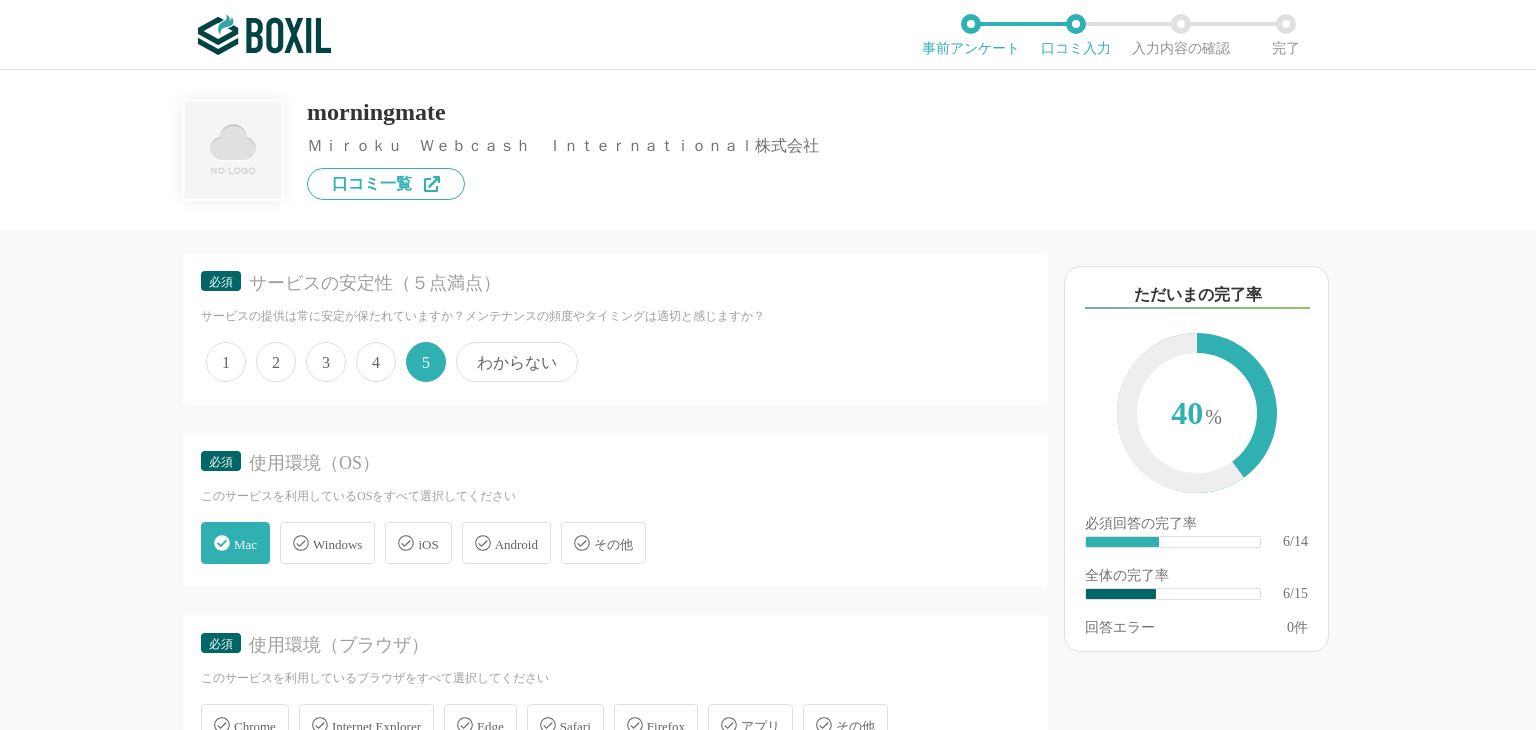 click on "Windows" at bounding box center [337, 544] 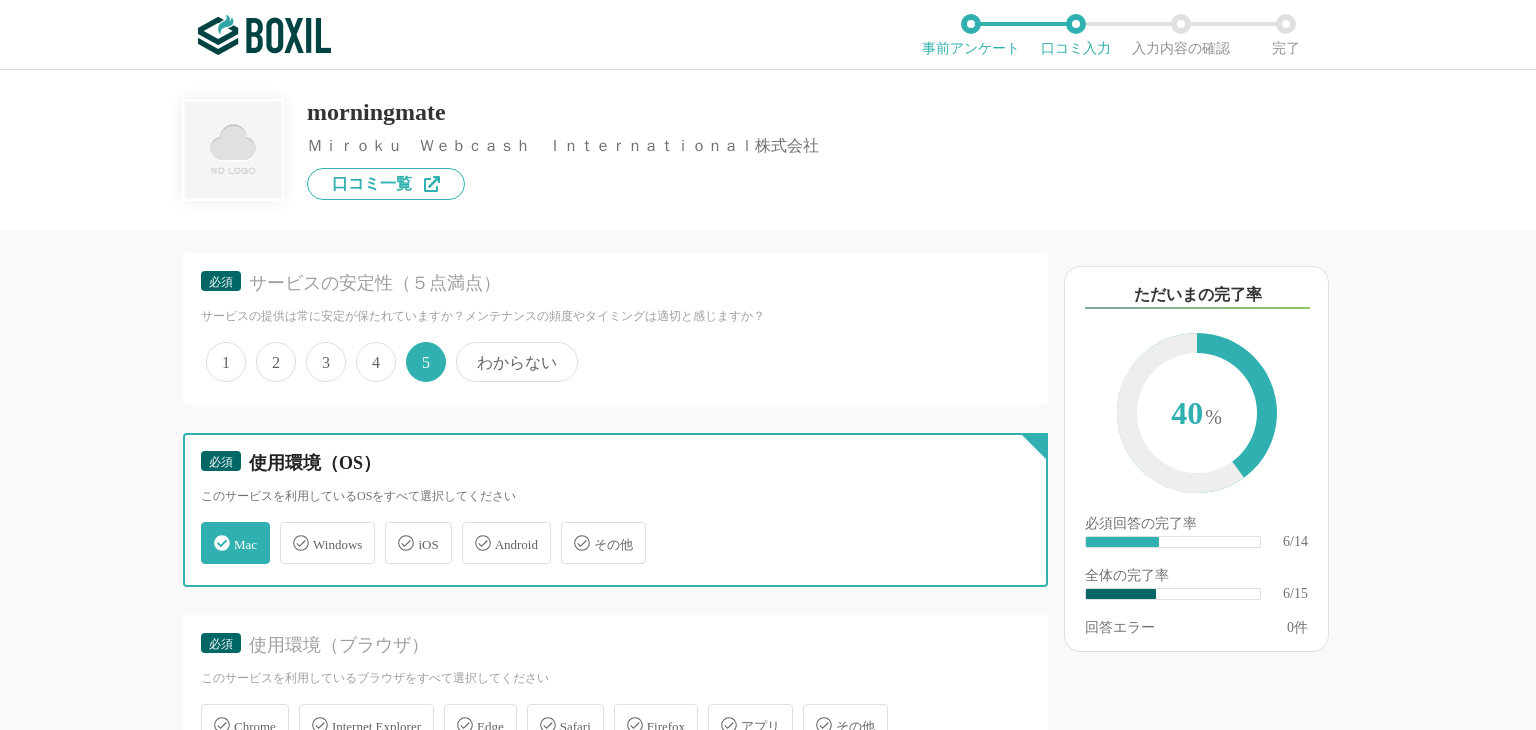 click on "Windows" at bounding box center (290, 531) 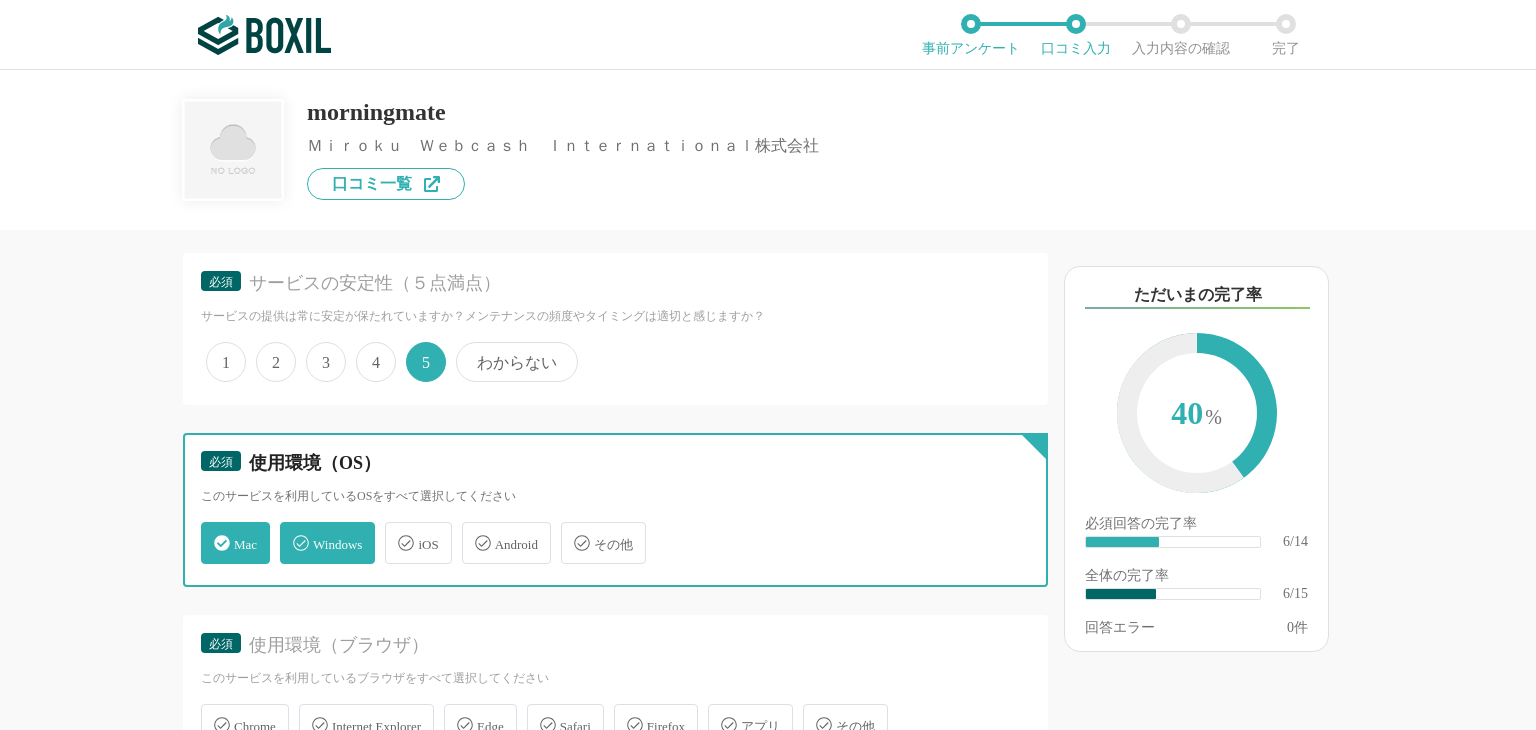 checkbox on "true" 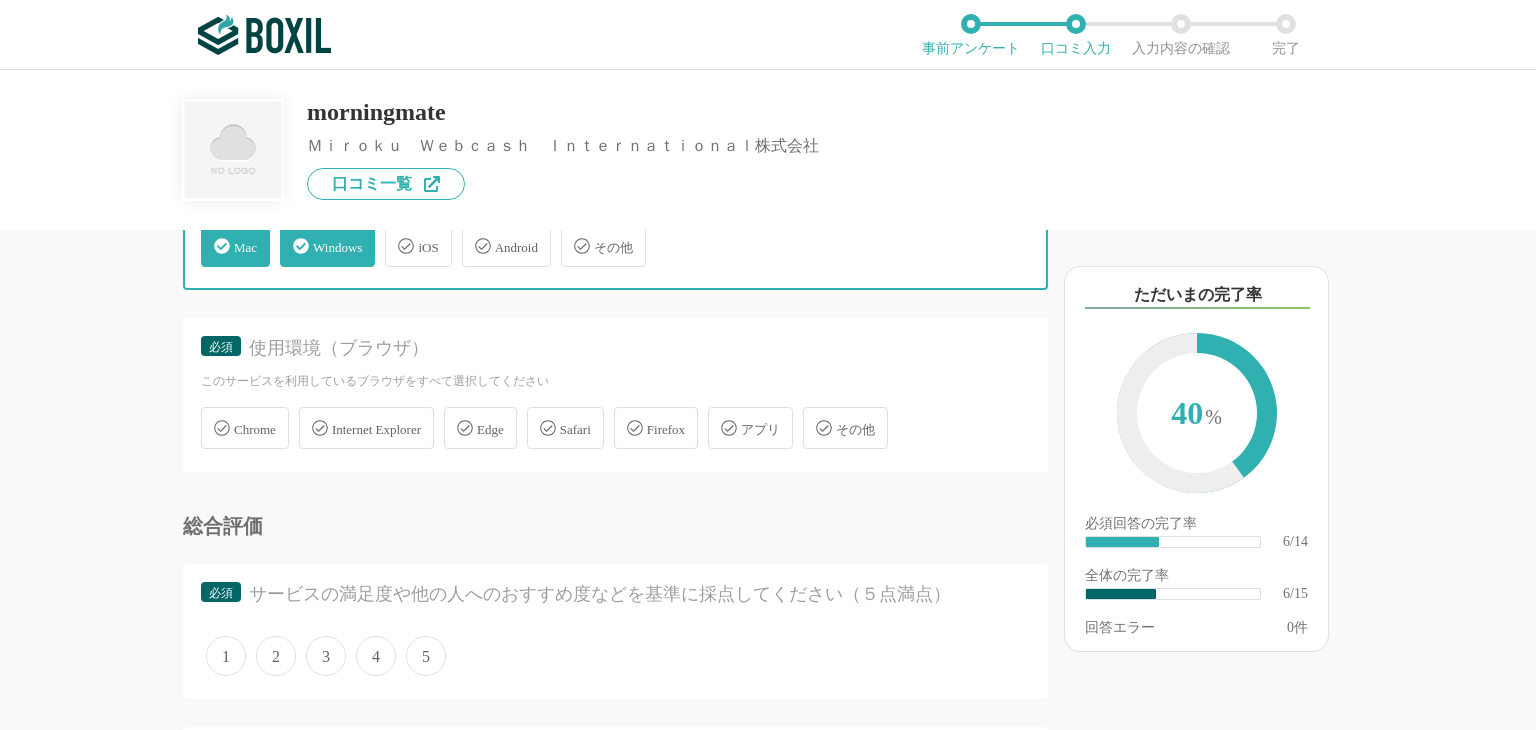 scroll, scrollTop: 1300, scrollLeft: 0, axis: vertical 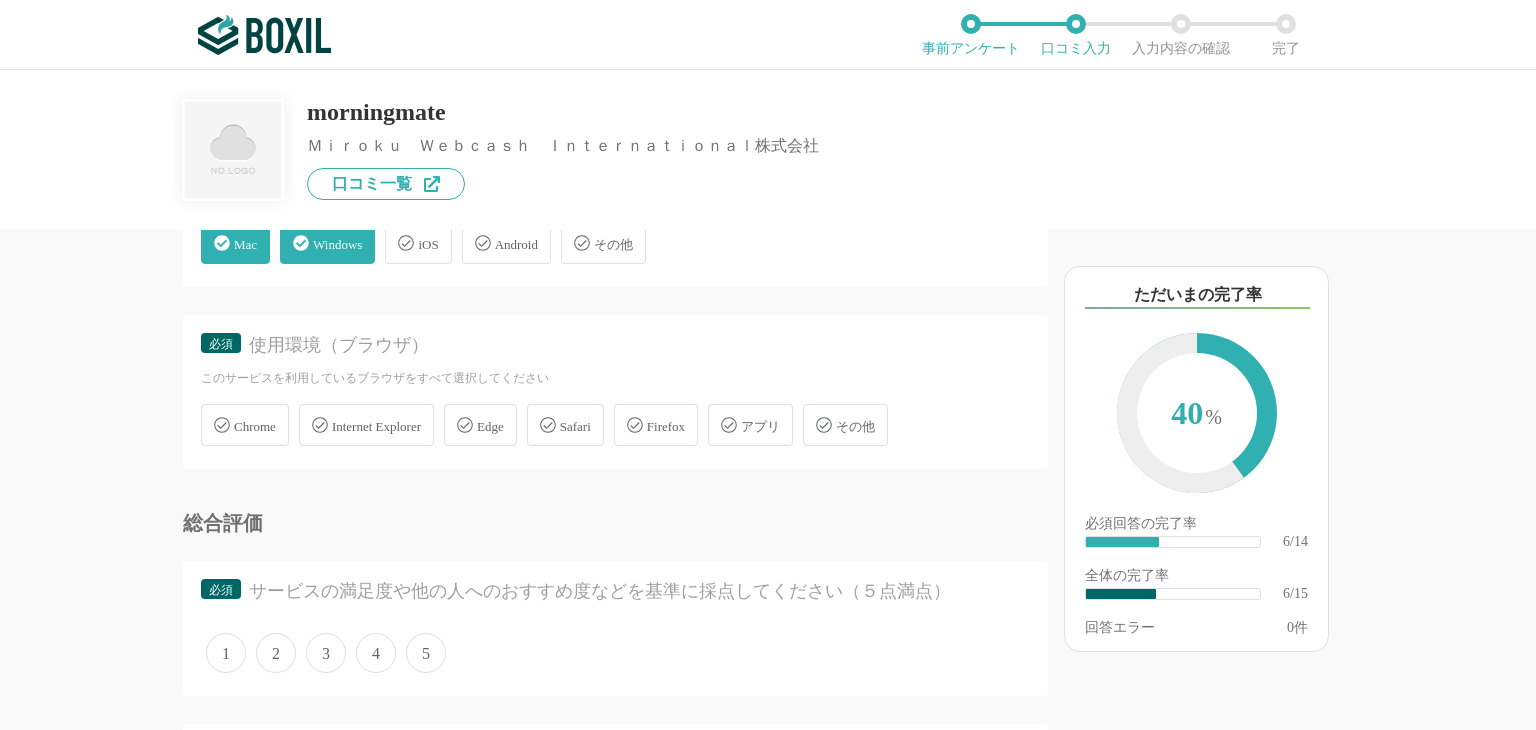 click on "Chrome" at bounding box center [255, 426] 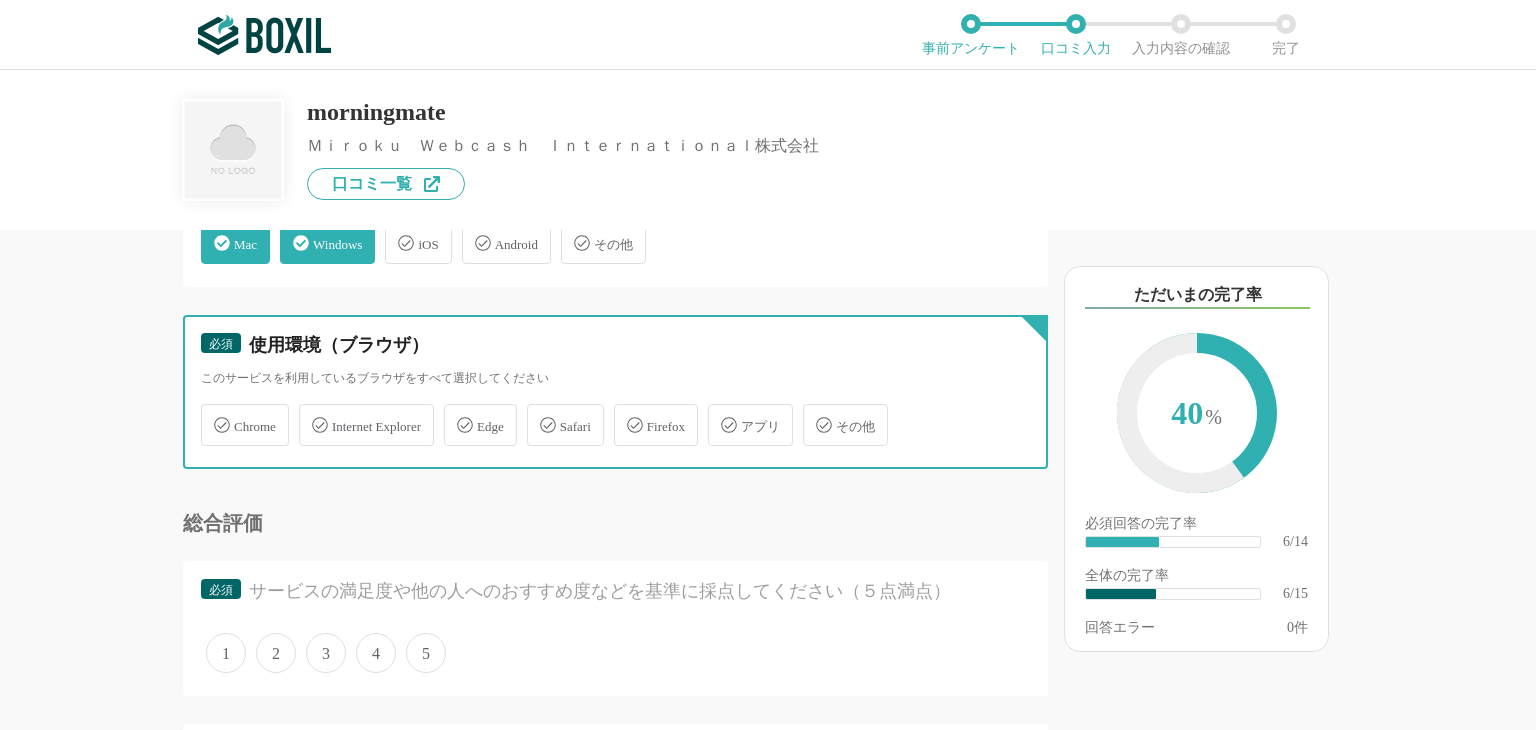 click on "Chrome" at bounding box center (211, 413) 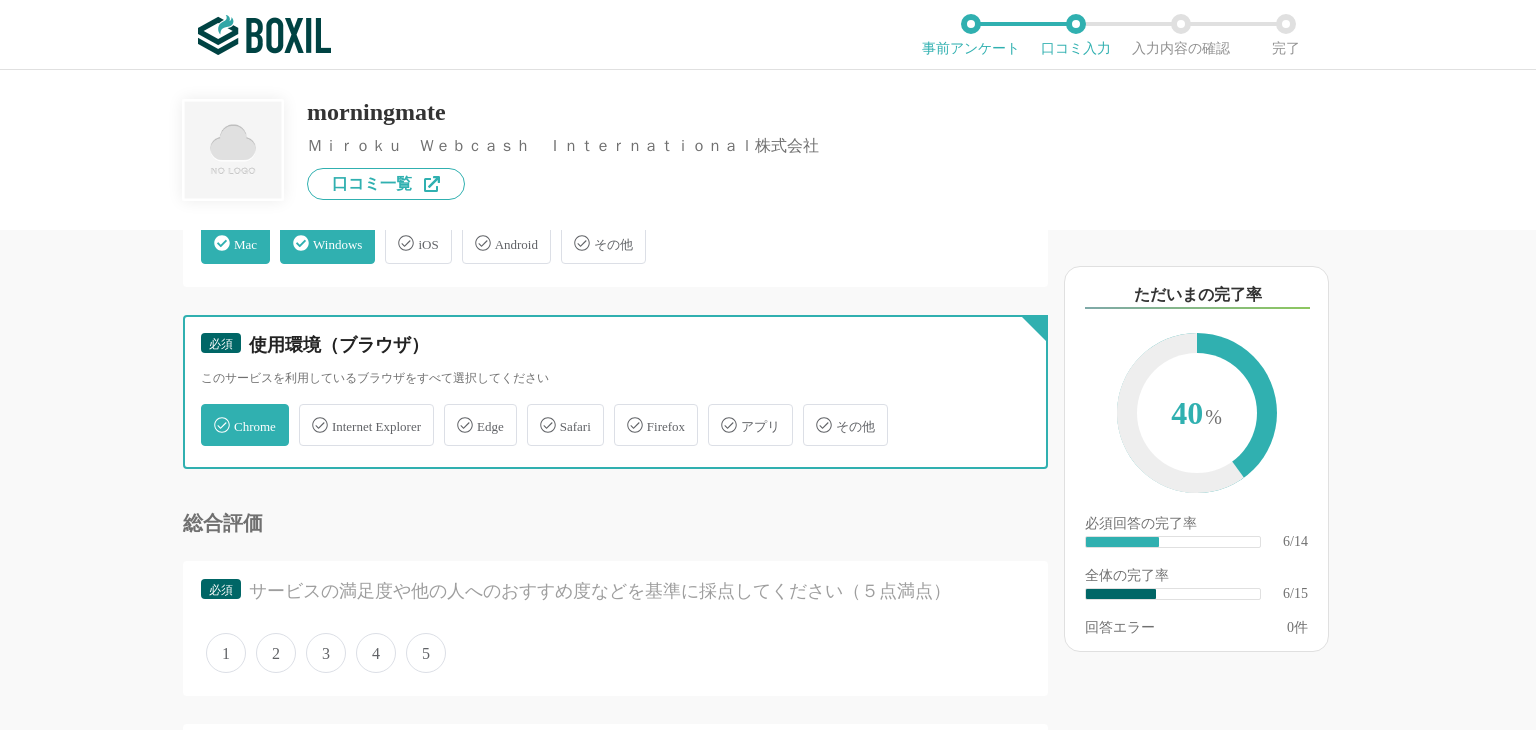 checkbox on "true" 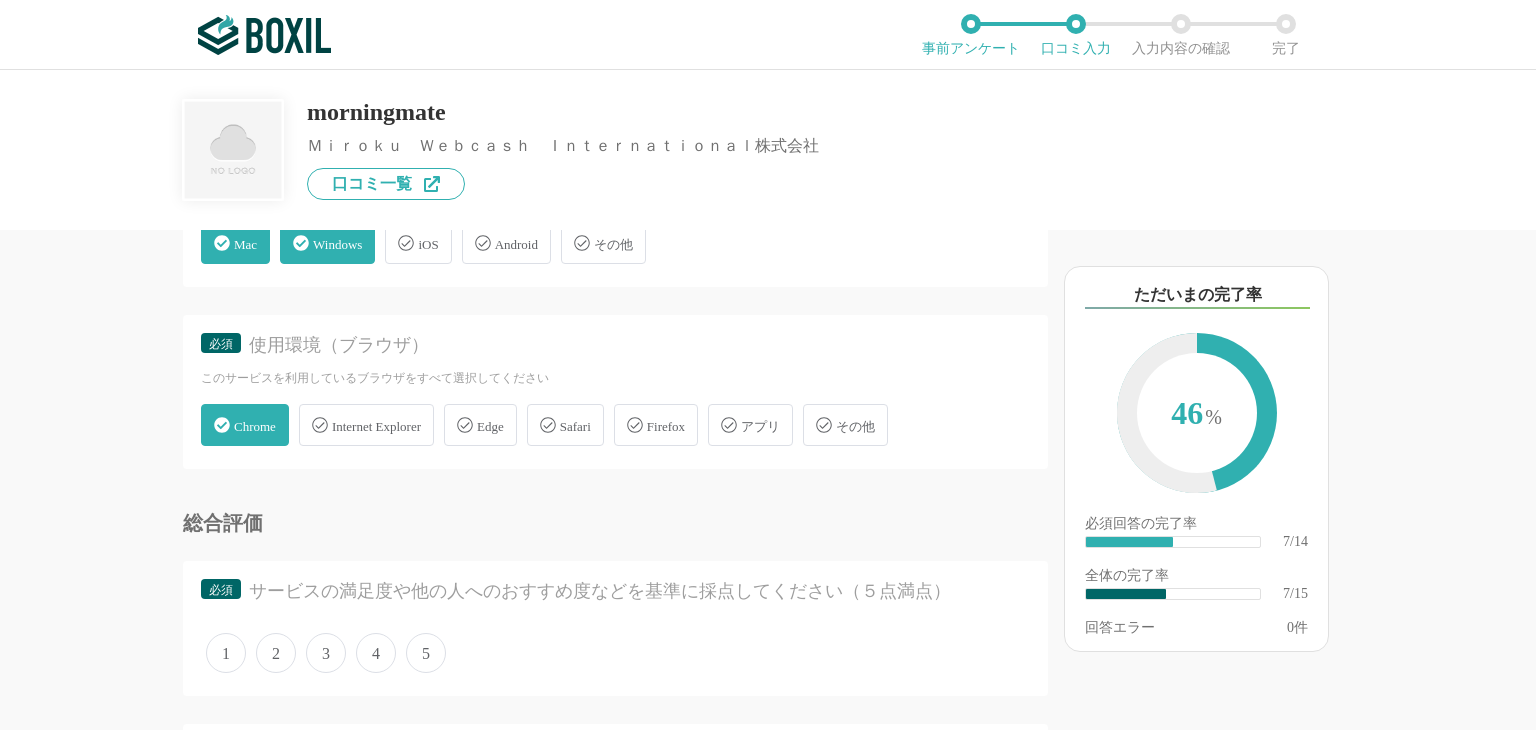 click on "Edge" at bounding box center [480, 425] 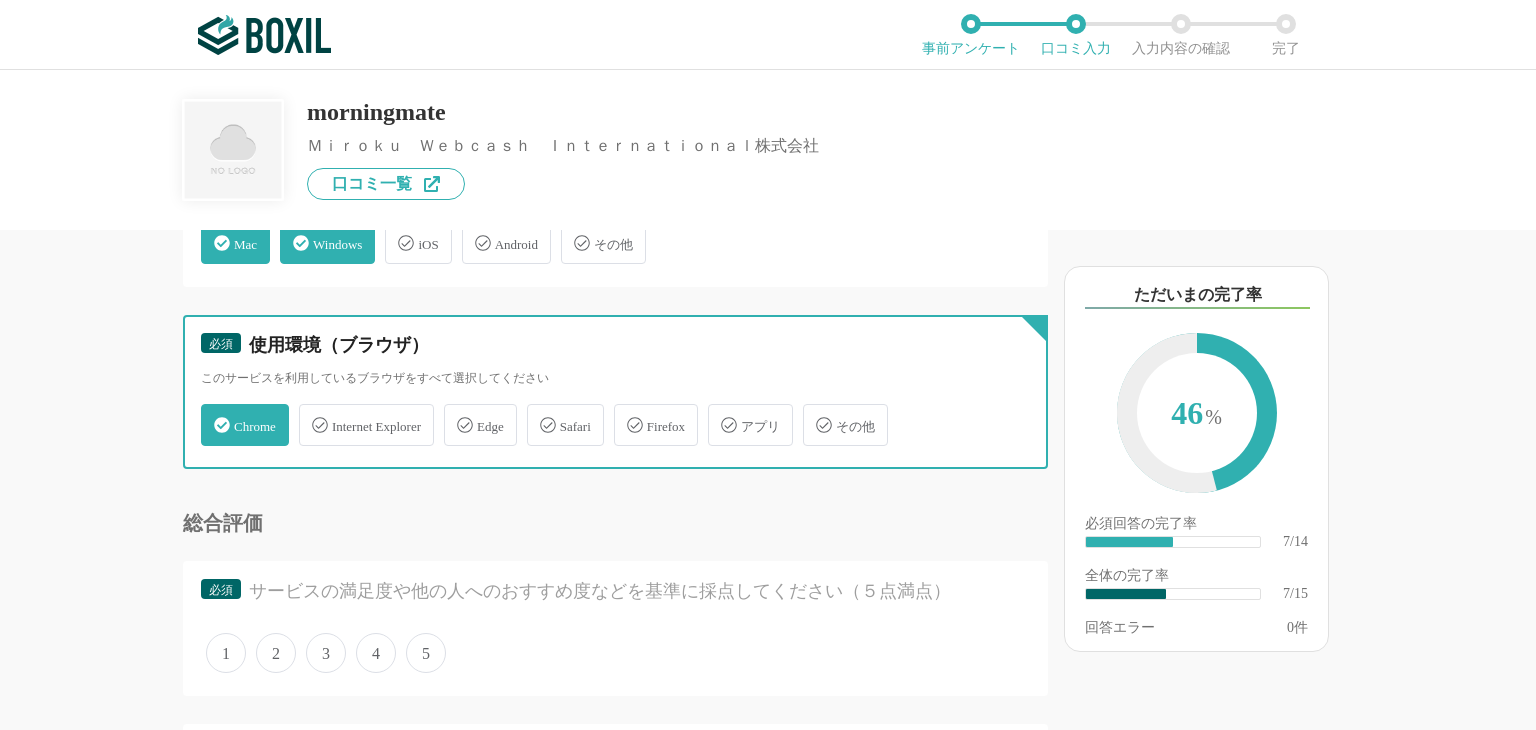 click on "Edge" at bounding box center [454, 413] 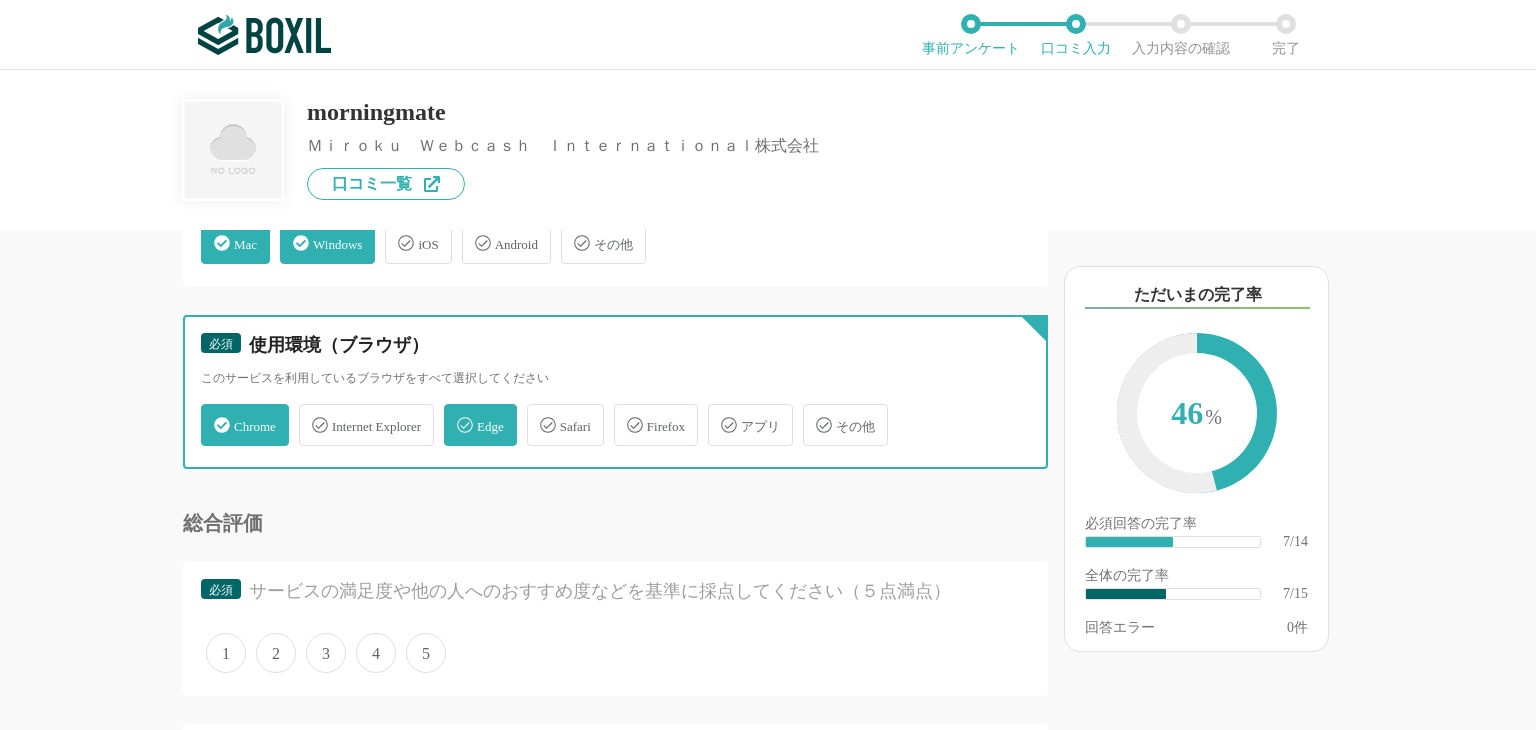 checkbox on "true" 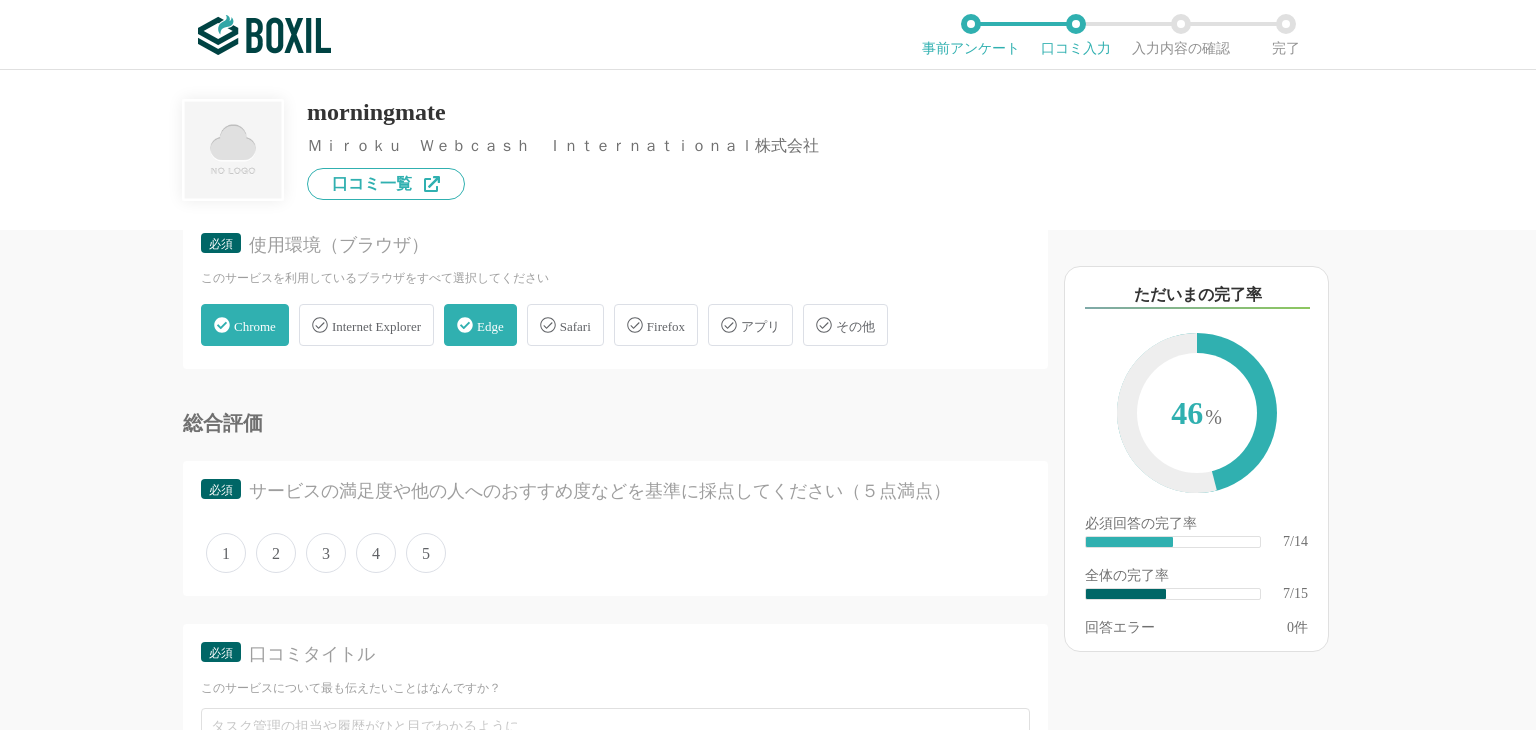 click on "5" at bounding box center (426, 553) 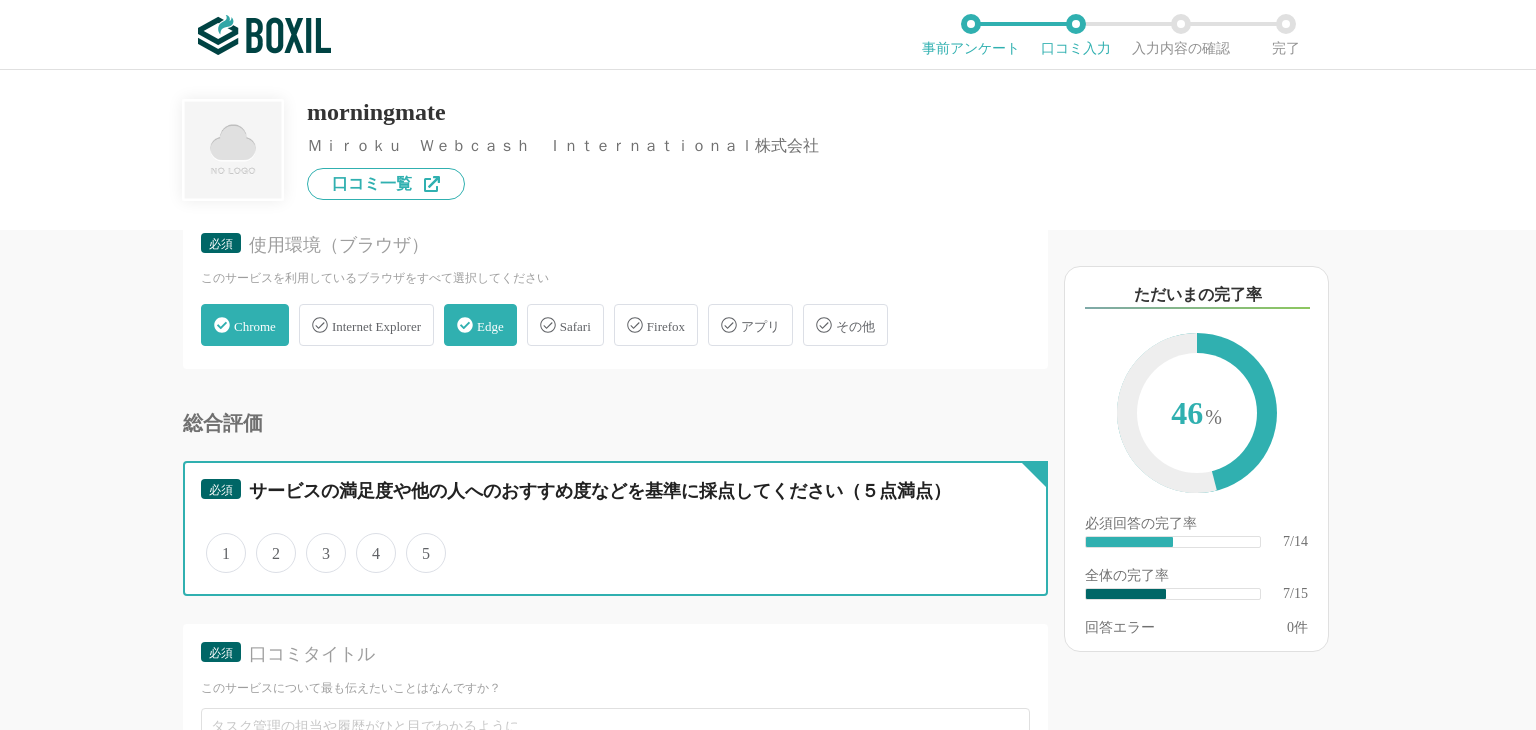 click on "5" at bounding box center [417, 542] 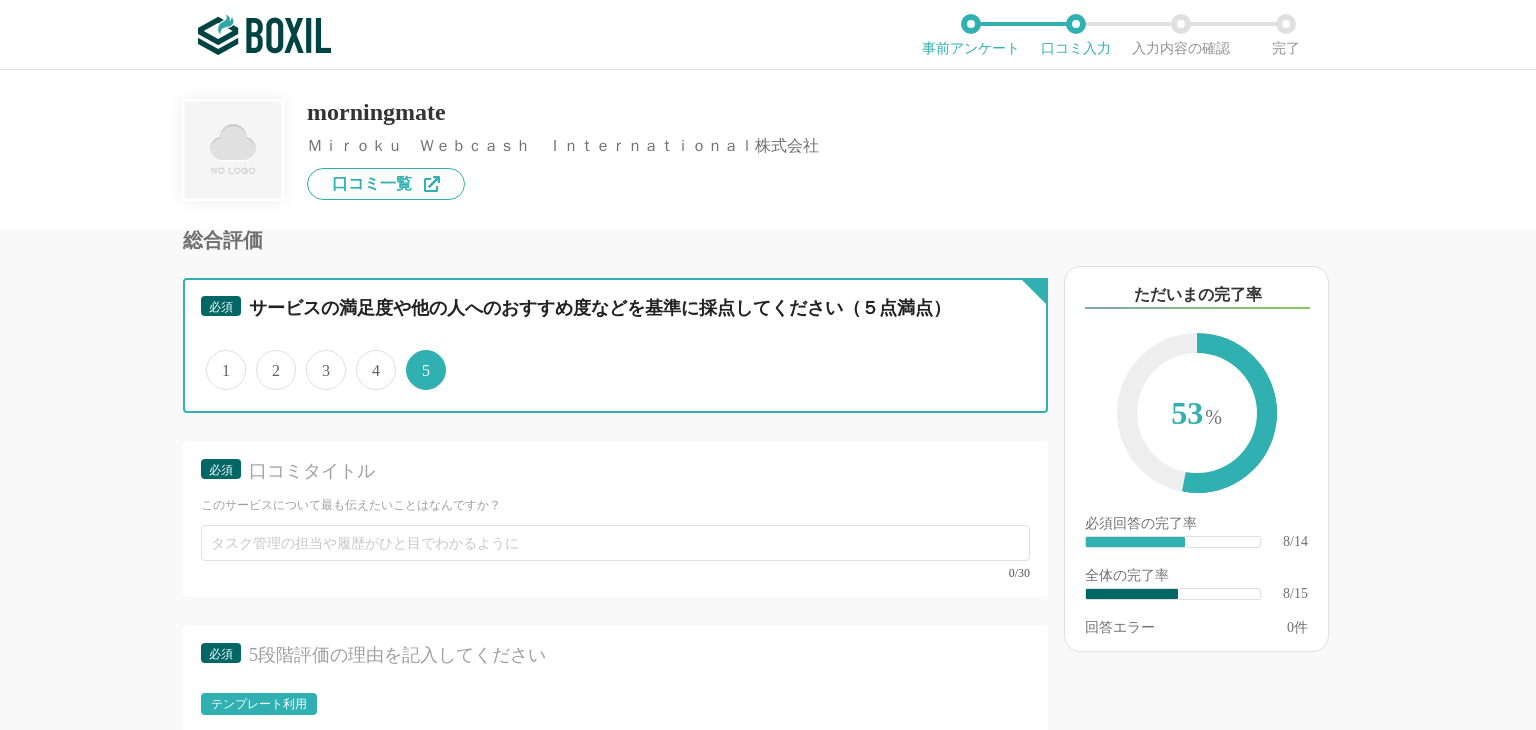 scroll, scrollTop: 1600, scrollLeft: 0, axis: vertical 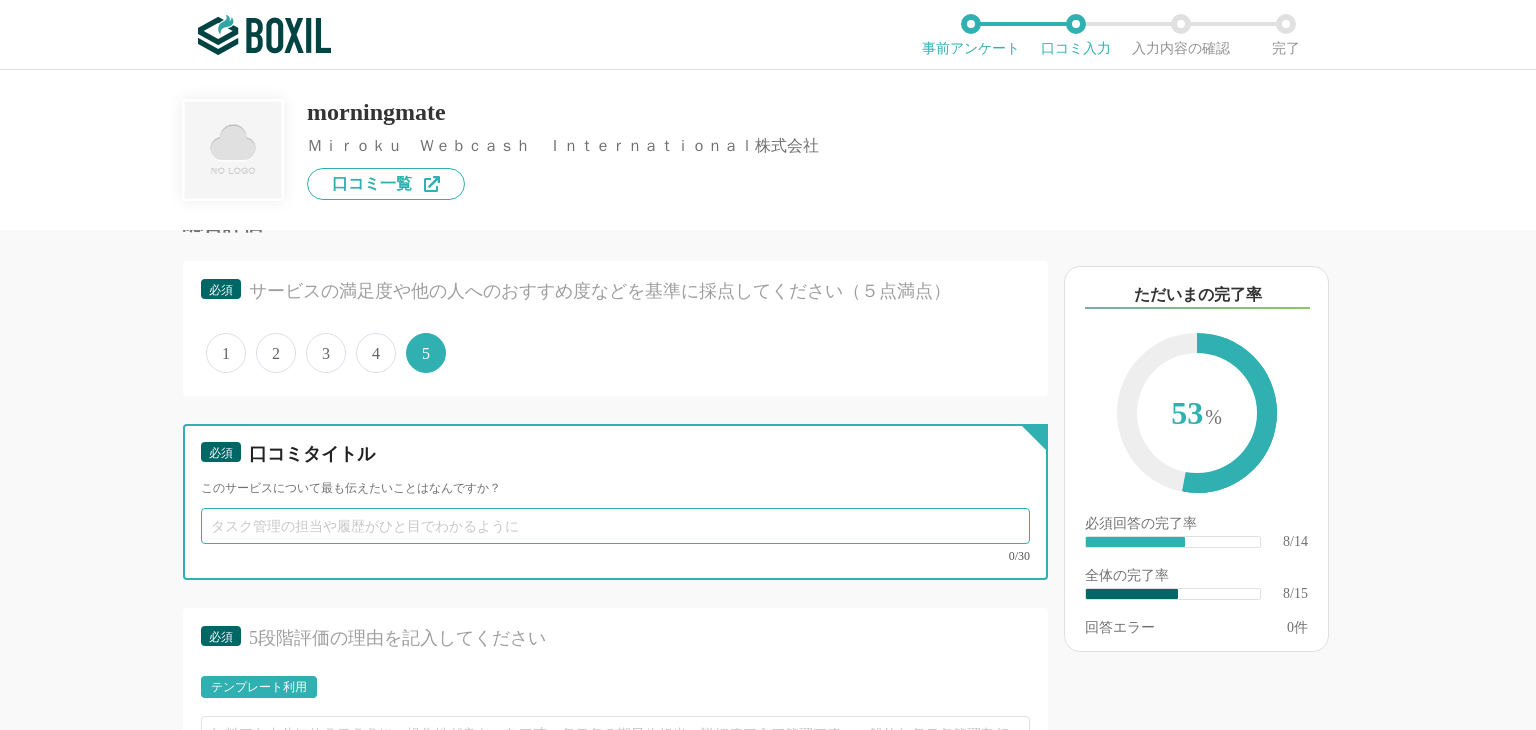 click at bounding box center [615, 526] 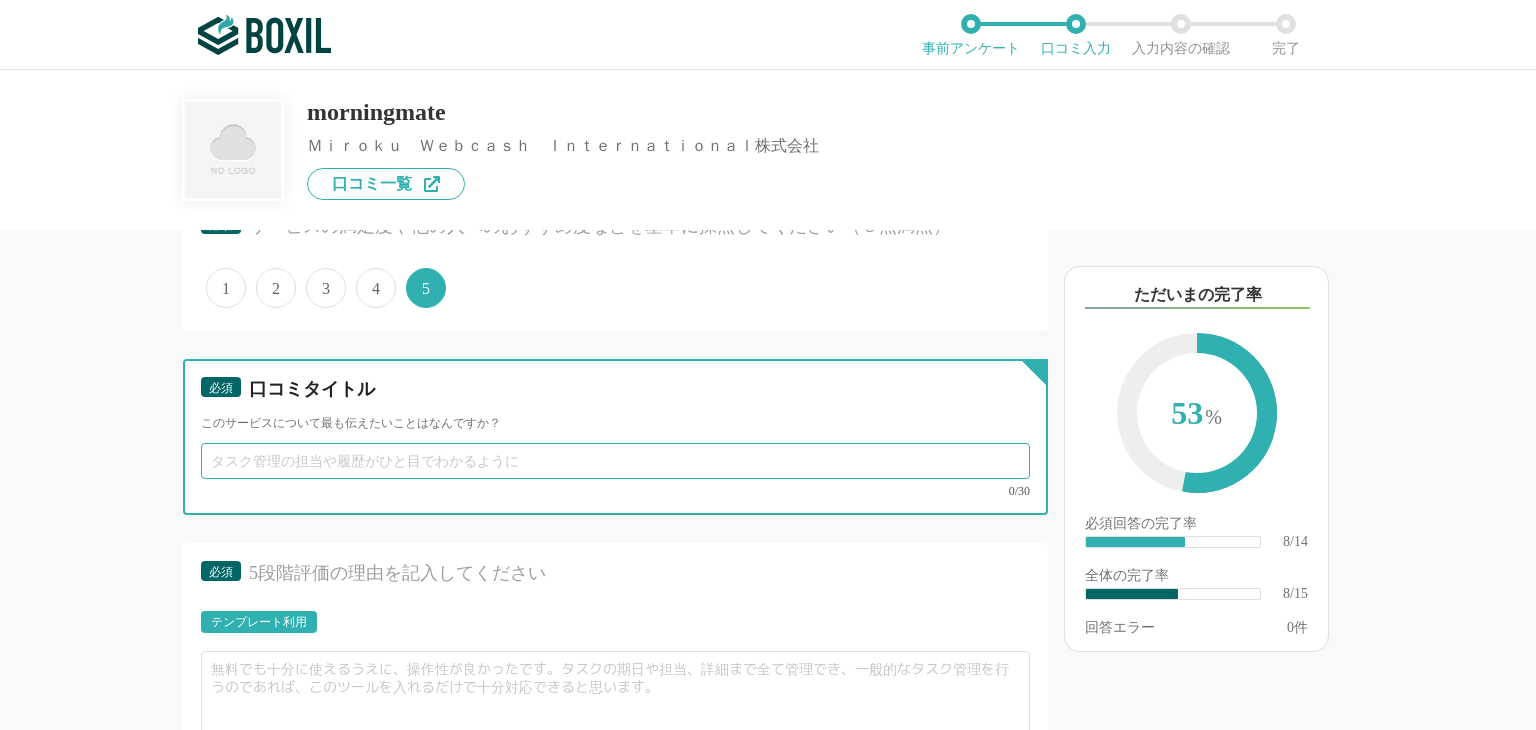 scroll, scrollTop: 1700, scrollLeft: 0, axis: vertical 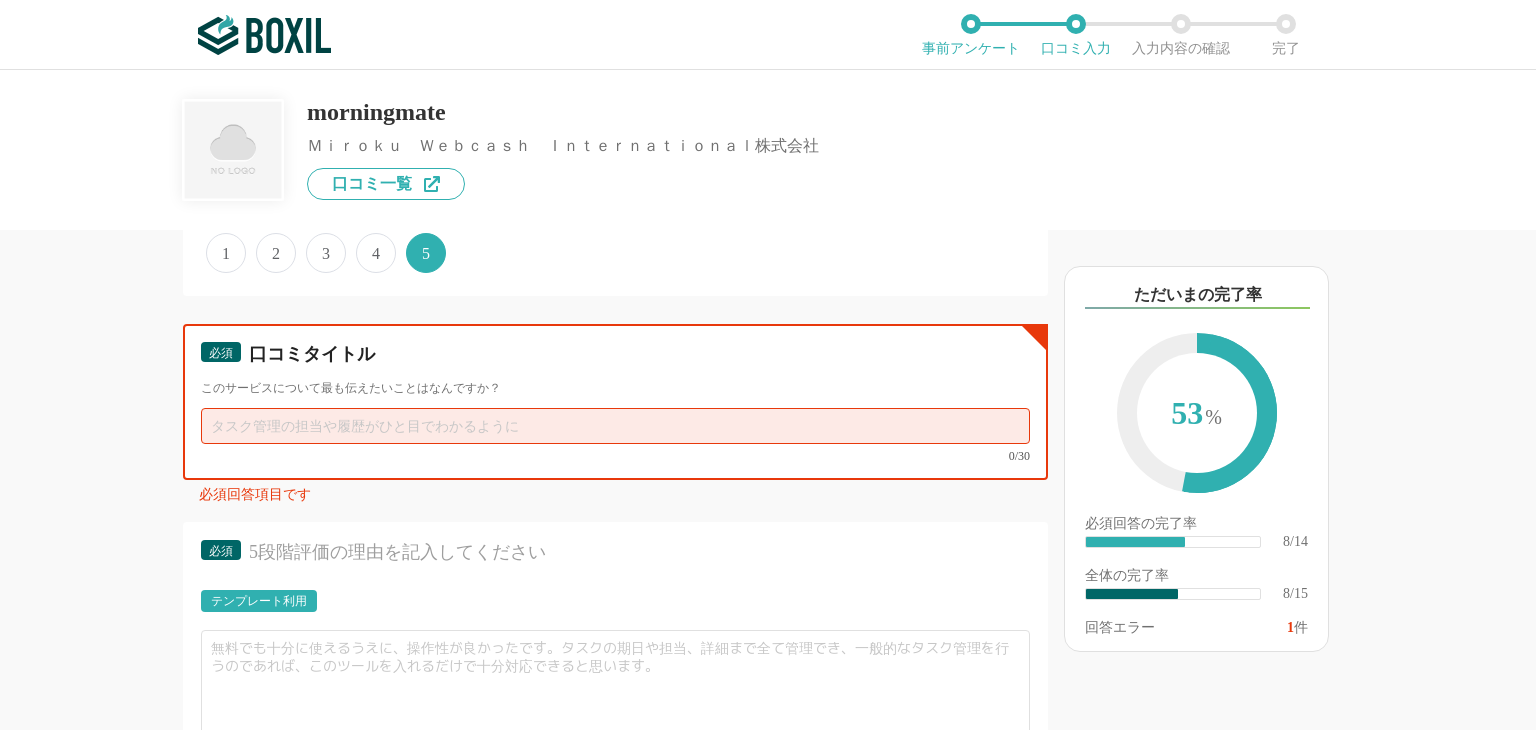 click at bounding box center (615, 426) 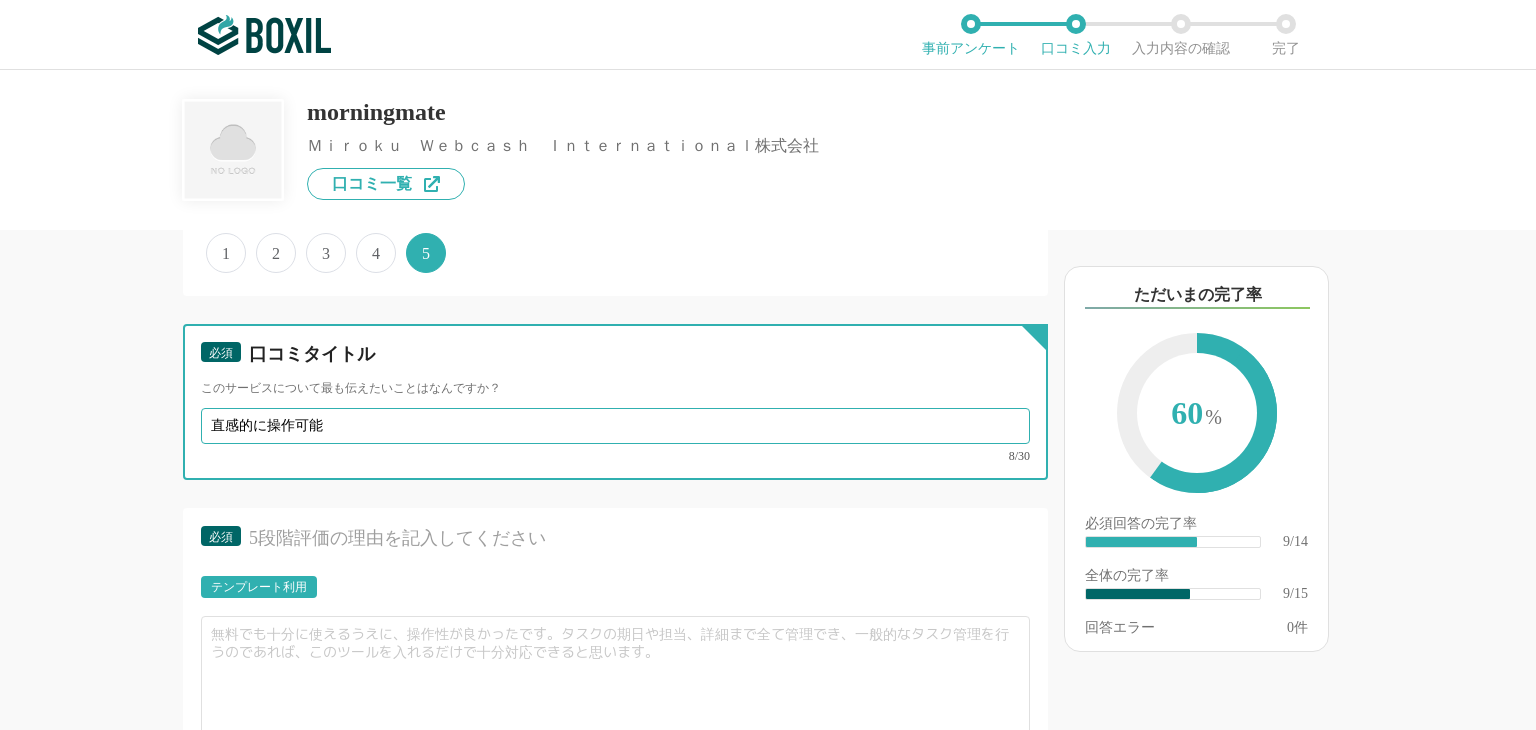 click on "直感的に操作可能" at bounding box center [615, 426] 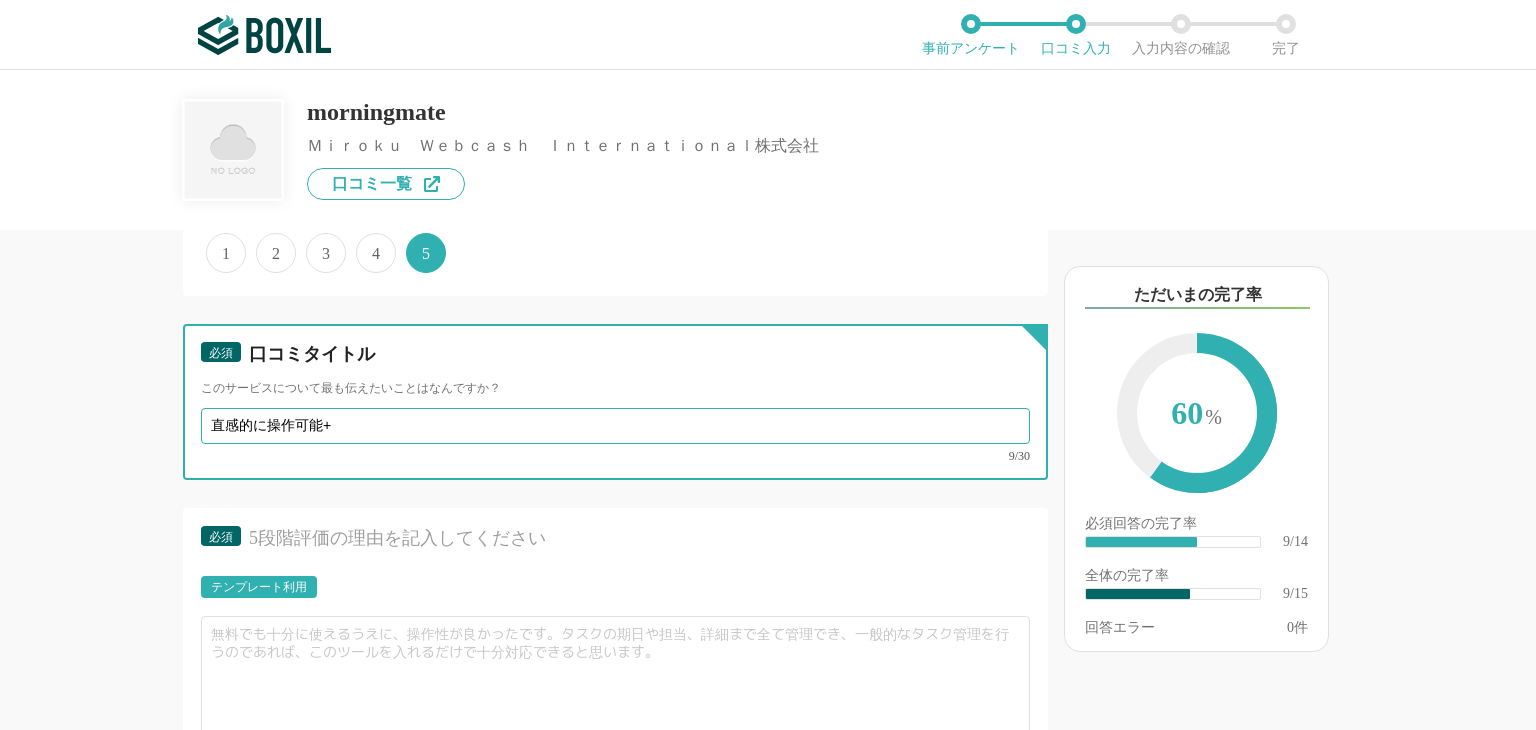 paste on "利用方法によっては結構使える" 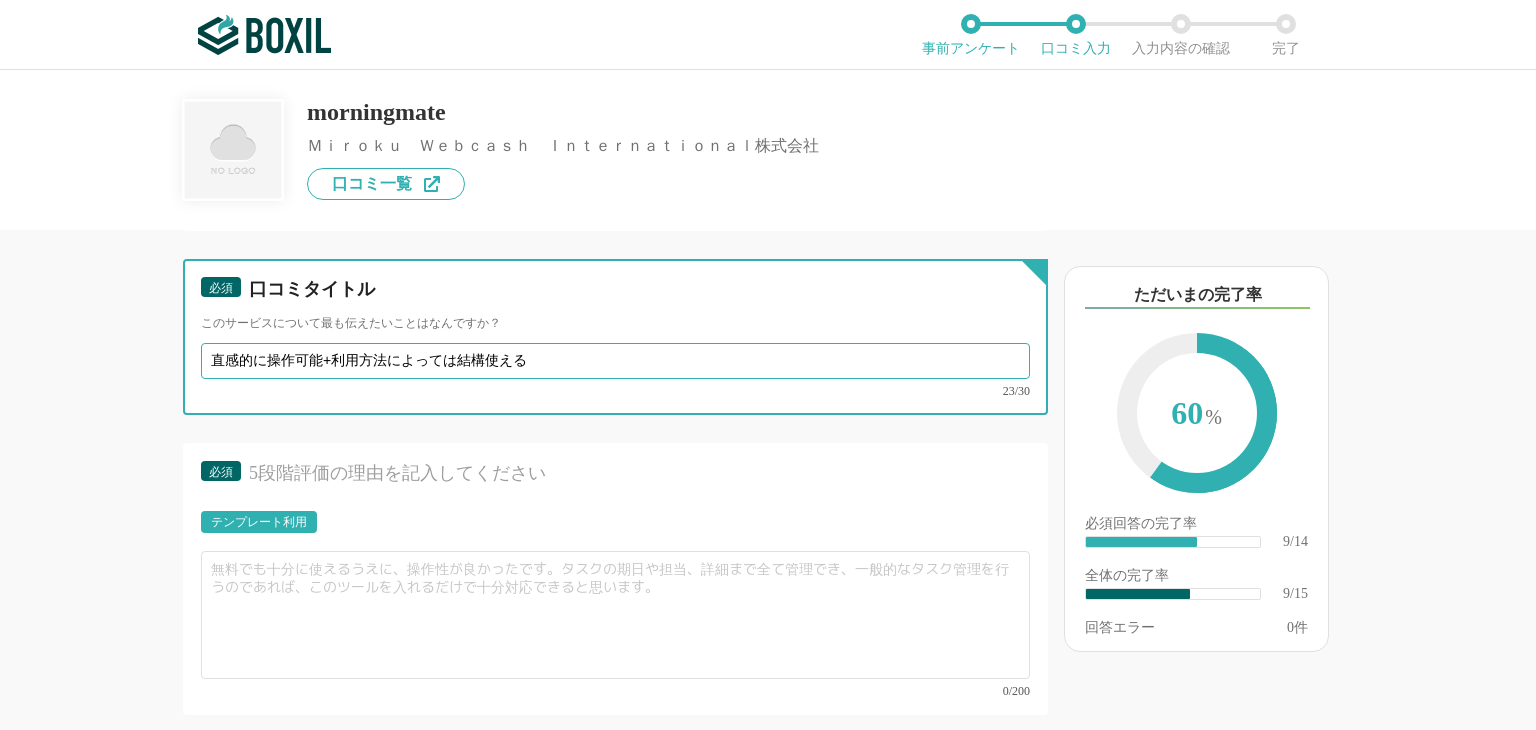 scroll, scrollTop: 1800, scrollLeft: 0, axis: vertical 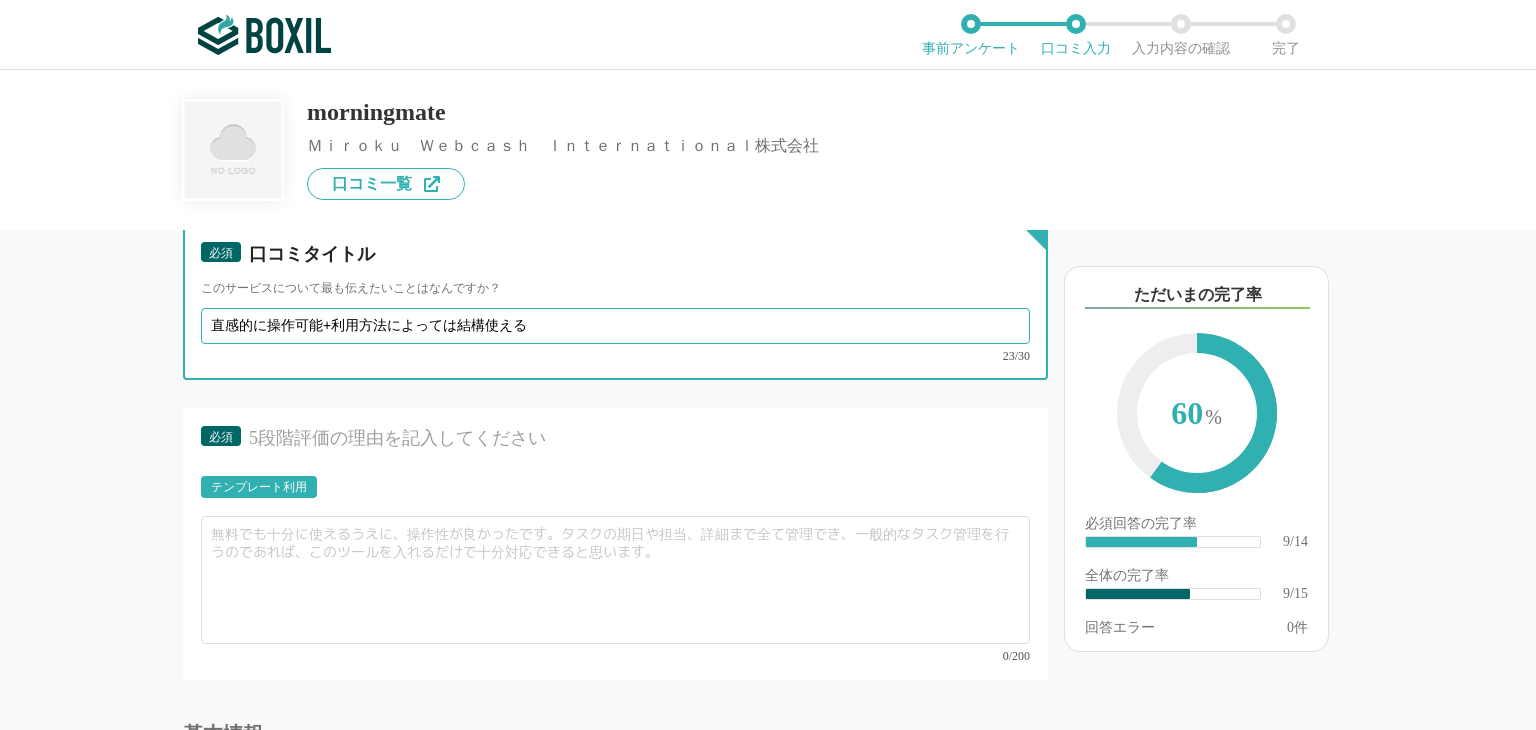 type on "直感的に操作可能+利用方法によっては結構使える" 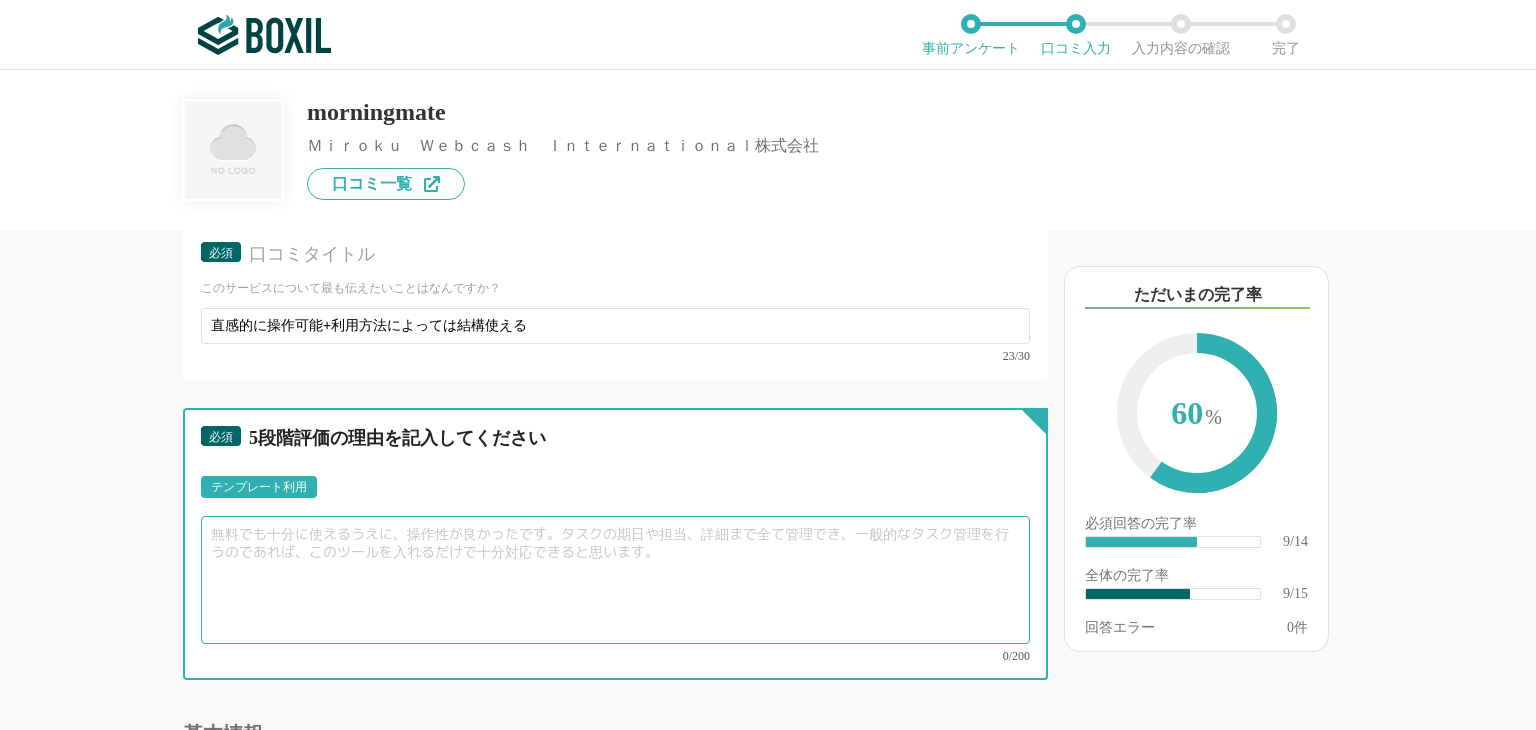 click at bounding box center [615, 580] 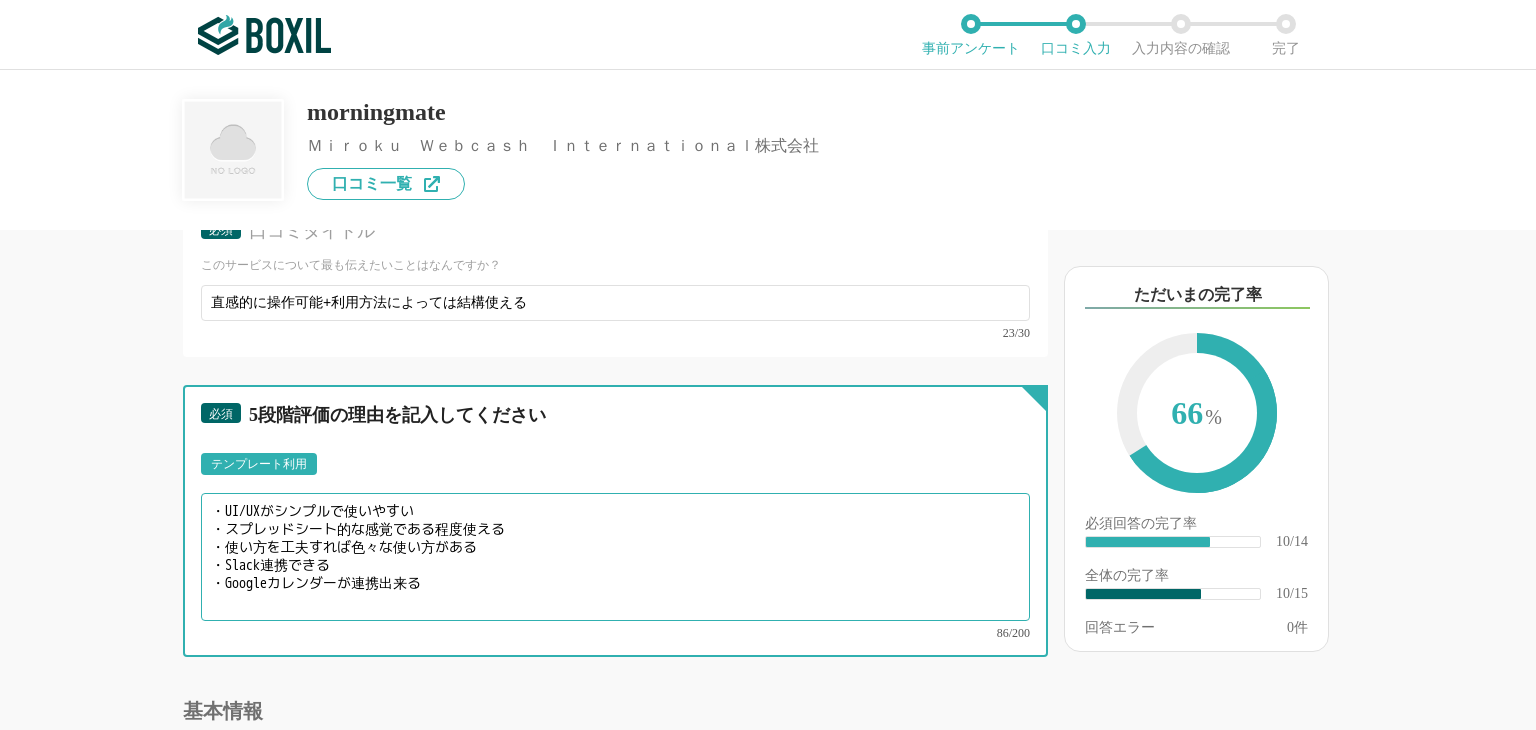 scroll, scrollTop: 1800, scrollLeft: 0, axis: vertical 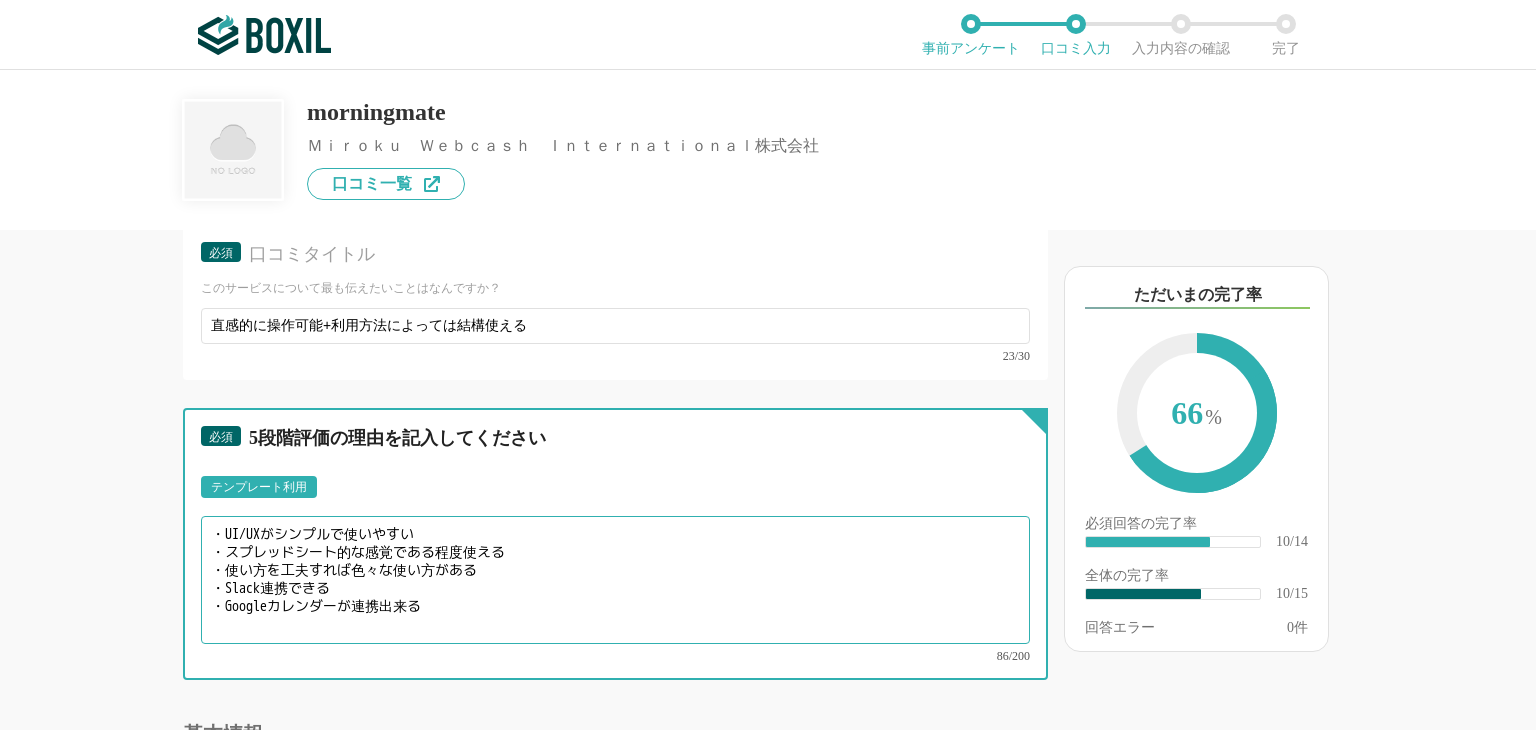 drag, startPoint x: 464, startPoint y: 567, endPoint x: 241, endPoint y: 539, distance: 224.75098 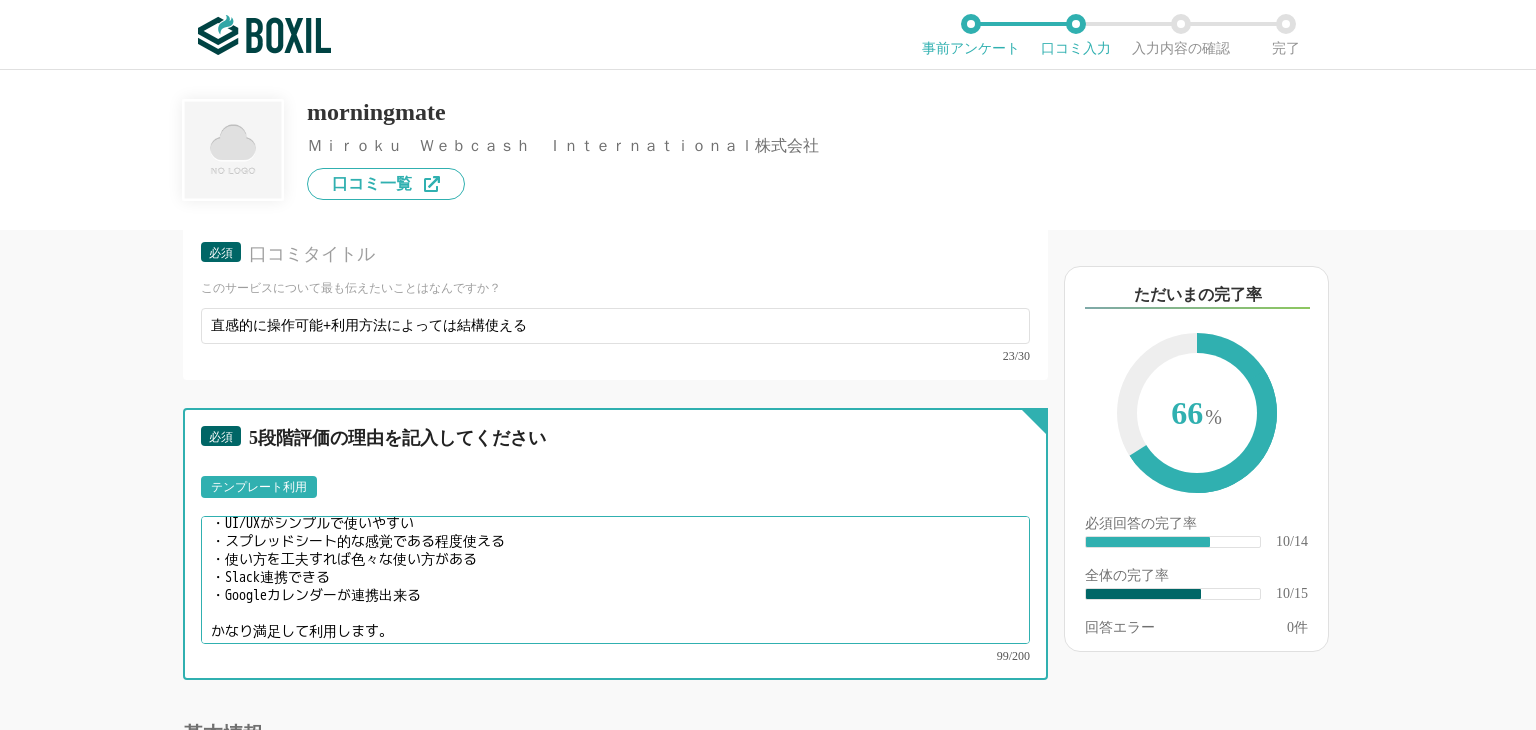 scroll, scrollTop: 13, scrollLeft: 0, axis: vertical 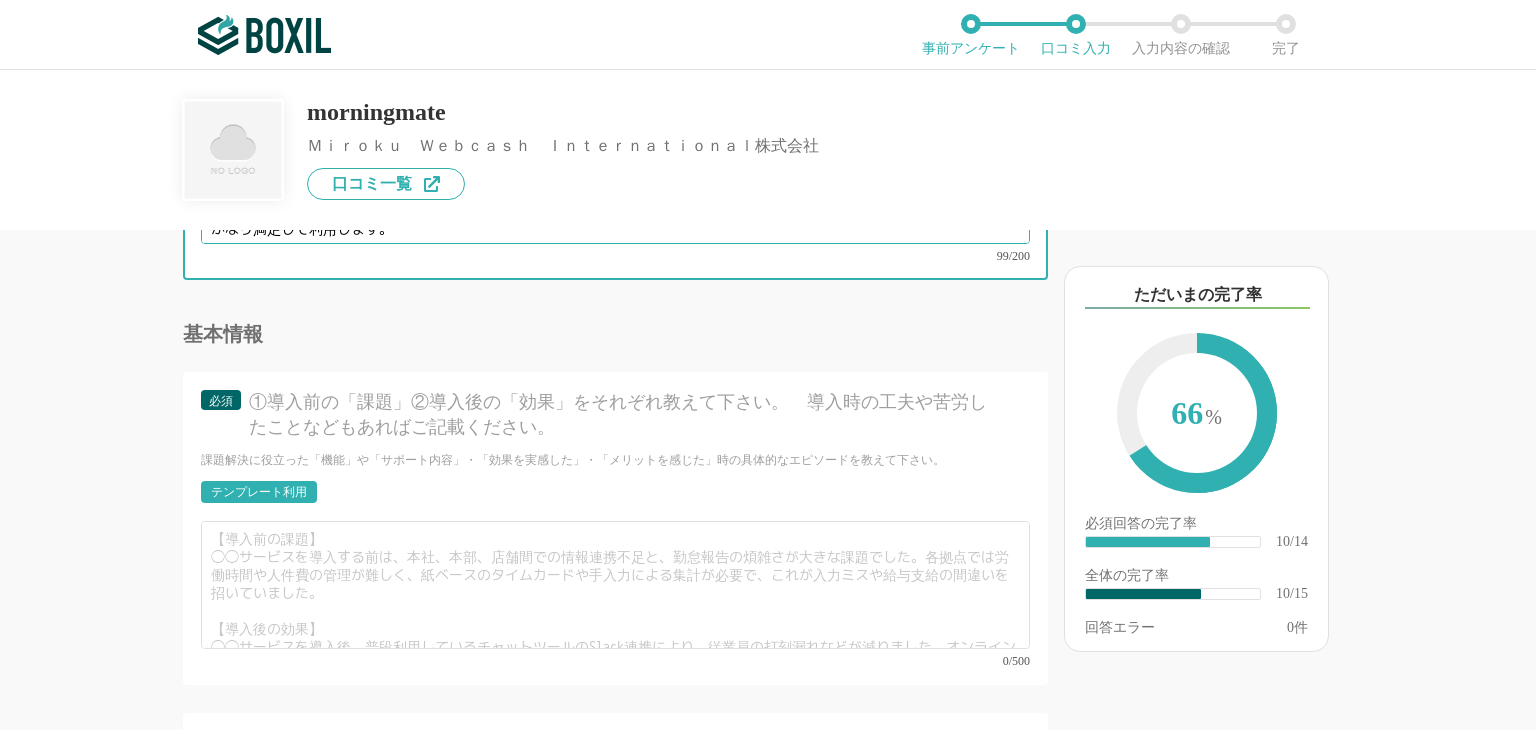 type on "・UI/UXがシンプルで使いやすい
・スプレッドシート的な感覚である程度使える
・使い方を工夫すれば色々な使い方がある
・Slack連携できる
・Googleカレンダーが連携出来る
かなり満足して利用します。" 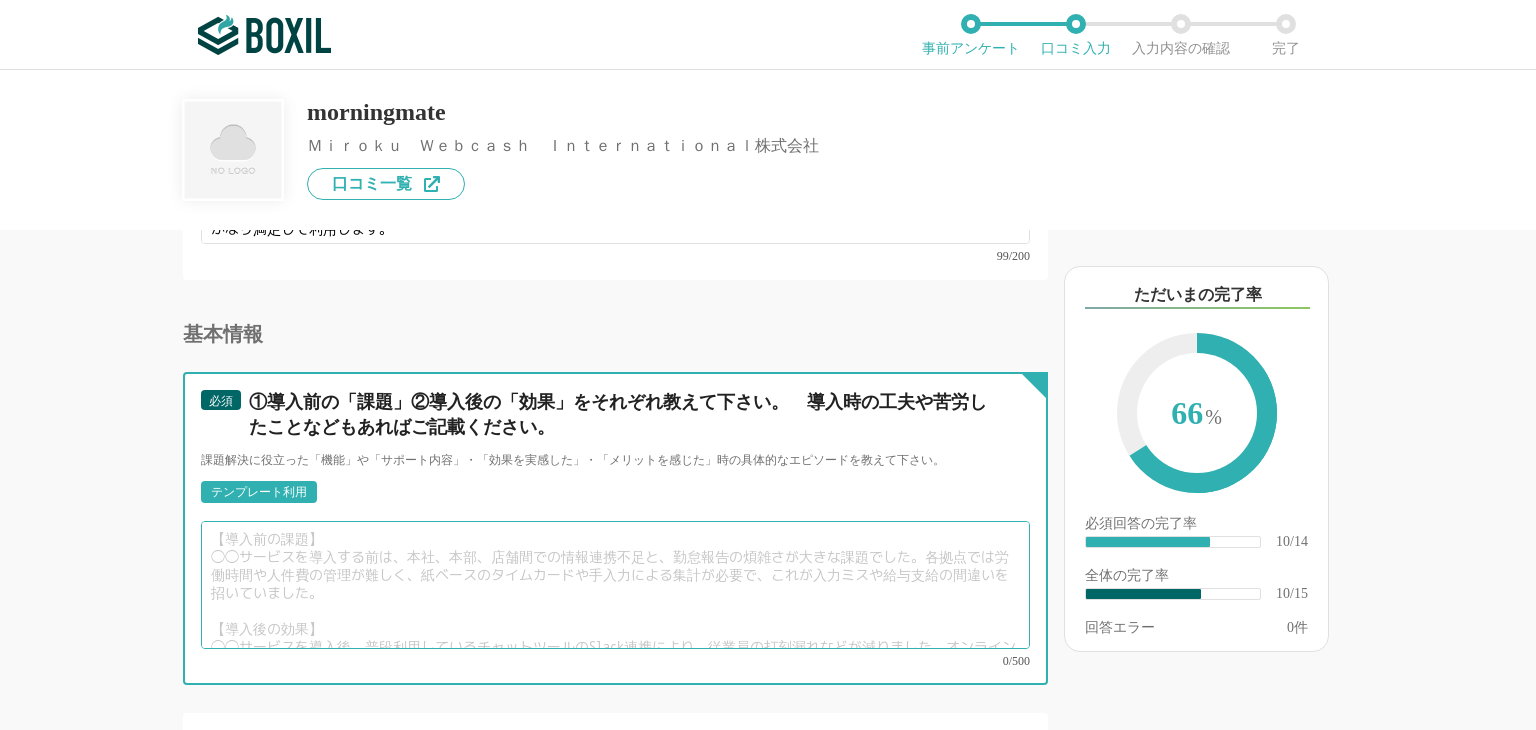 click at bounding box center (615, 585) 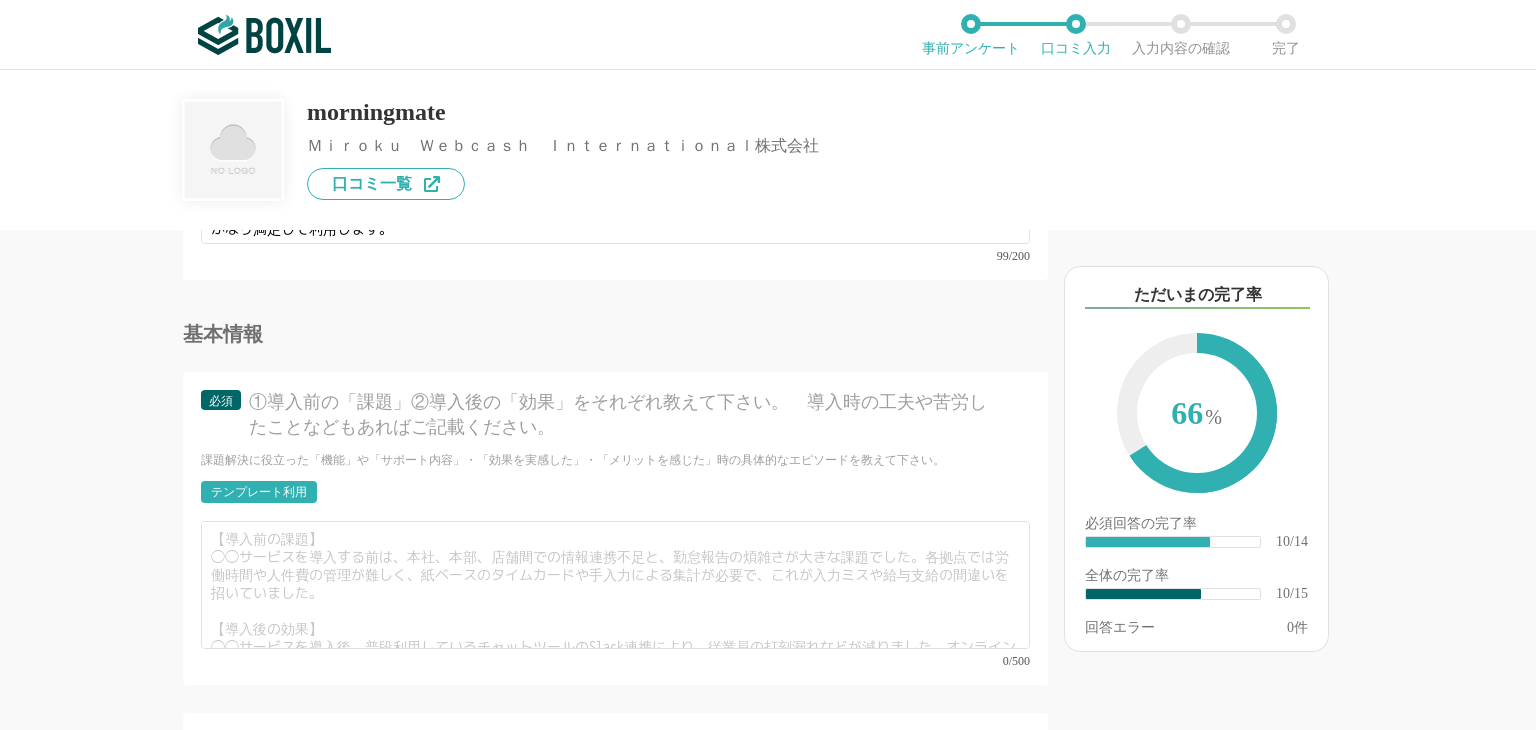 click on "テンプレート利用" at bounding box center [259, 492] 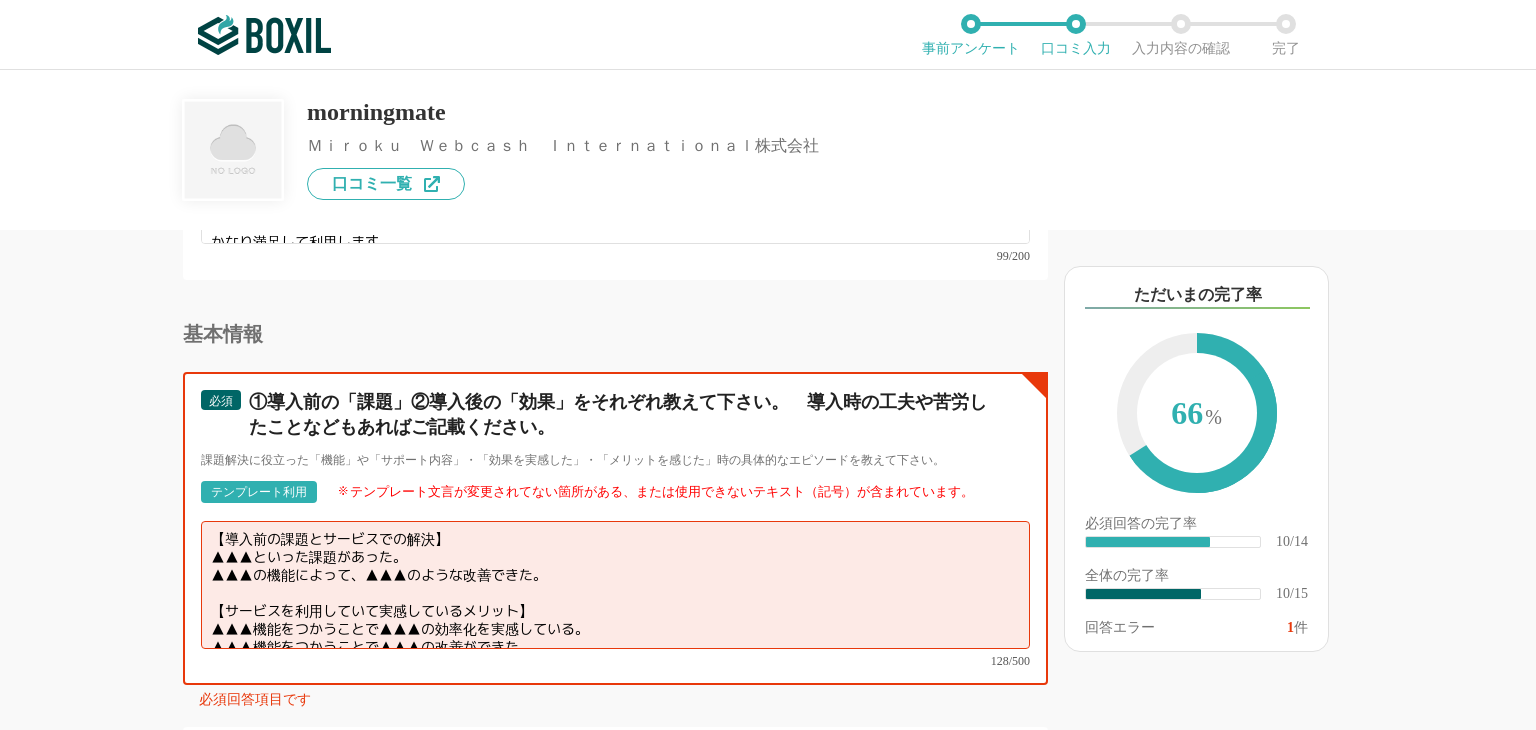 click on "【導入前の課題とサービスでの解決】
▲▲▲といった課題があった。
▲▲▲の機能によって、▲▲▲のような改善できた。
【サービスを利用していて実感しているメリット】
▲▲▲機能をつかうことで▲▲▲の効率化を実感している。
▲▲▲機能をつかうことで▲▲▲の改善ができた。" at bounding box center [615, 585] 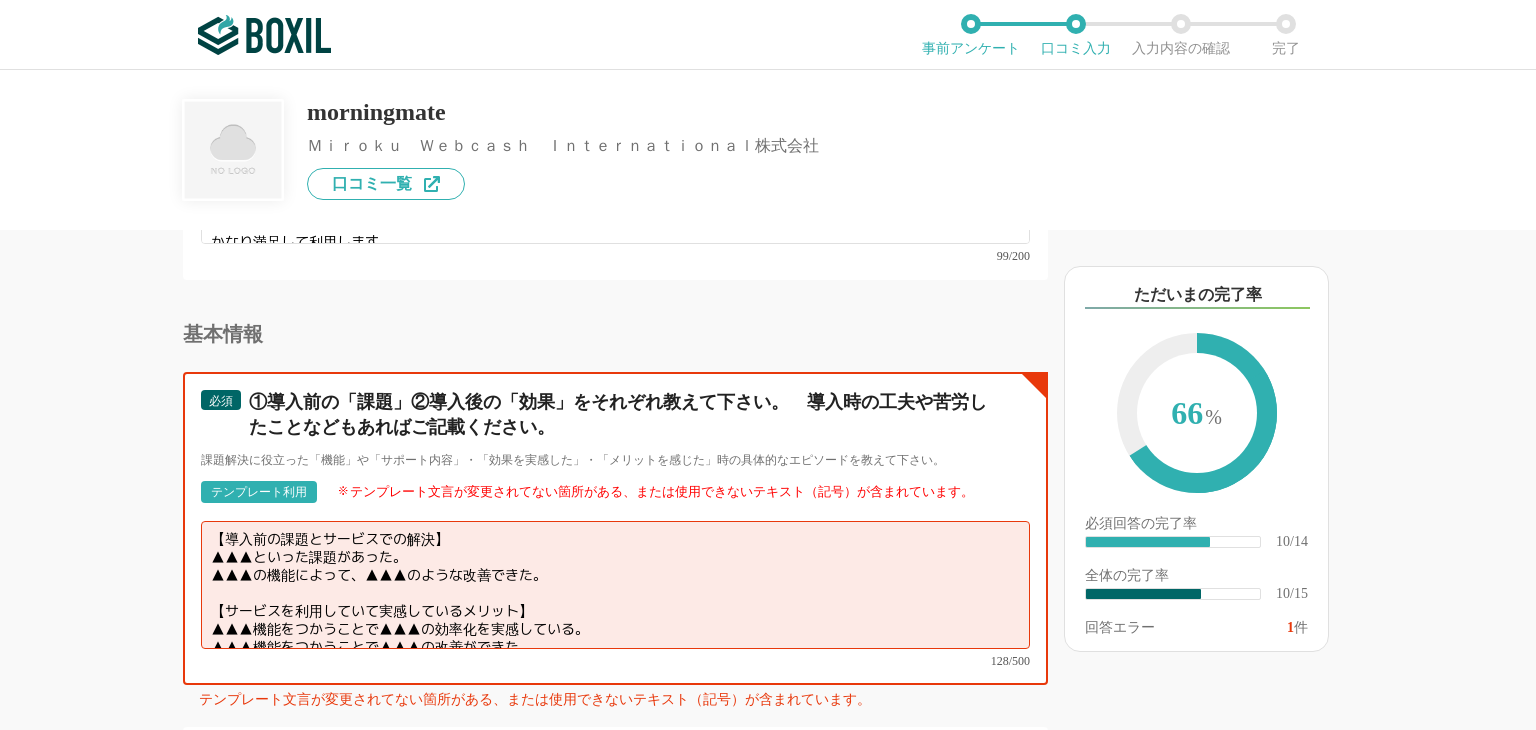 click on "【導入前の課題とサービスでの解決】
▲▲▲といった課題があった。
▲▲▲の機能によって、▲▲▲のような改善できた。
【サービスを利用していて実感しているメリット】
▲▲▲機能をつかうことで▲▲▲の効率化を実感している。
▲▲▲機能をつかうことで▲▲▲の改善ができた。" at bounding box center (615, 585) 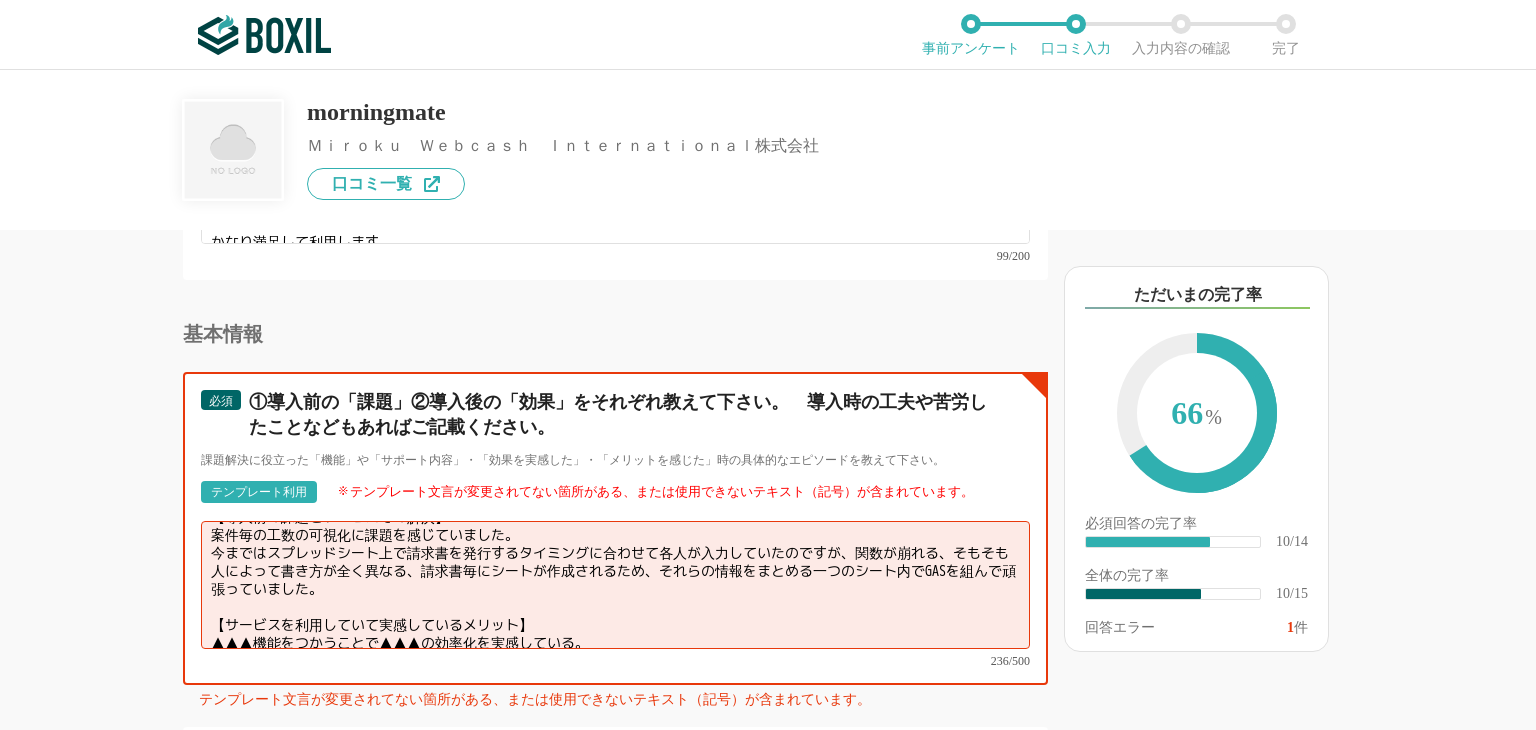 scroll, scrollTop: 40, scrollLeft: 0, axis: vertical 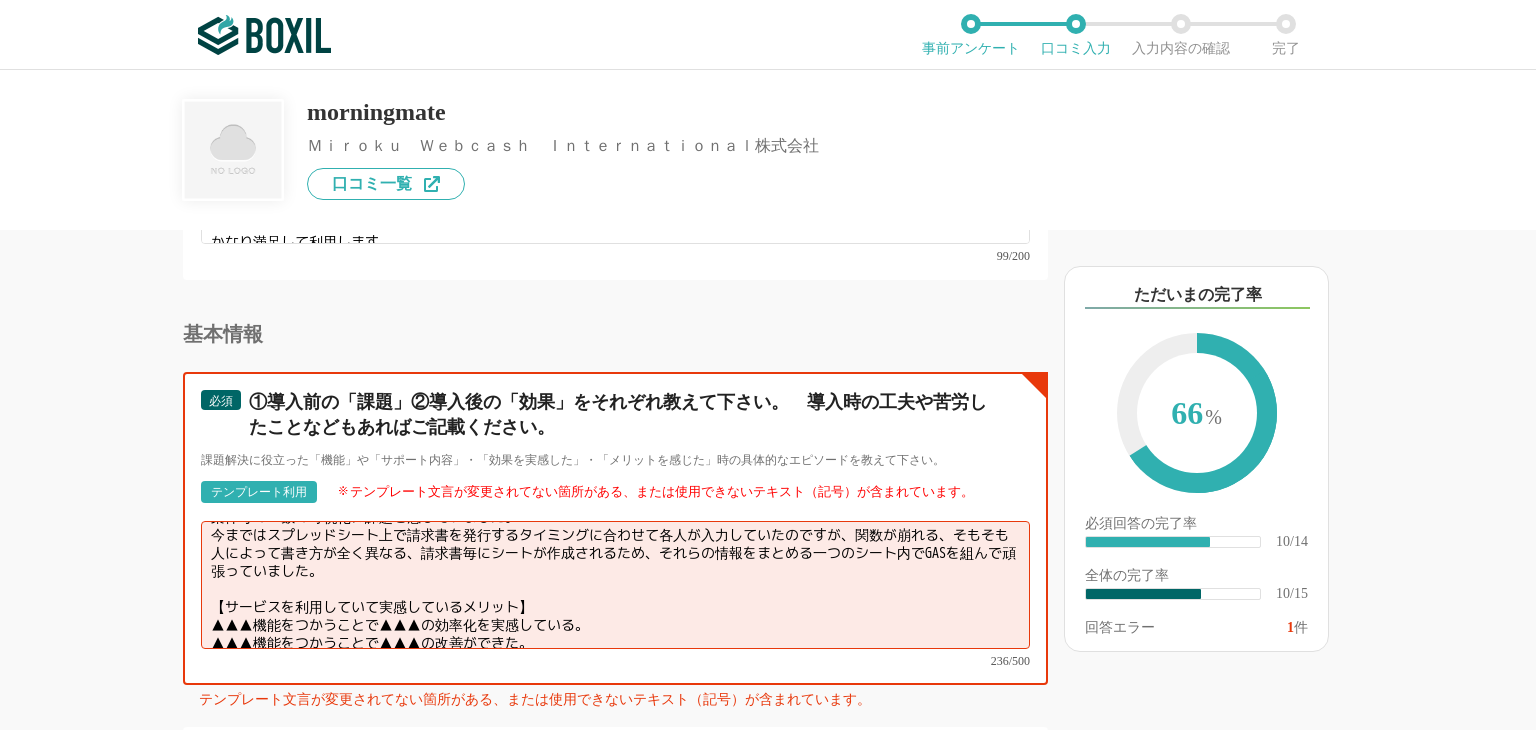 drag, startPoint x: 557, startPoint y: 570, endPoint x: 165, endPoint y: 561, distance: 392.1033 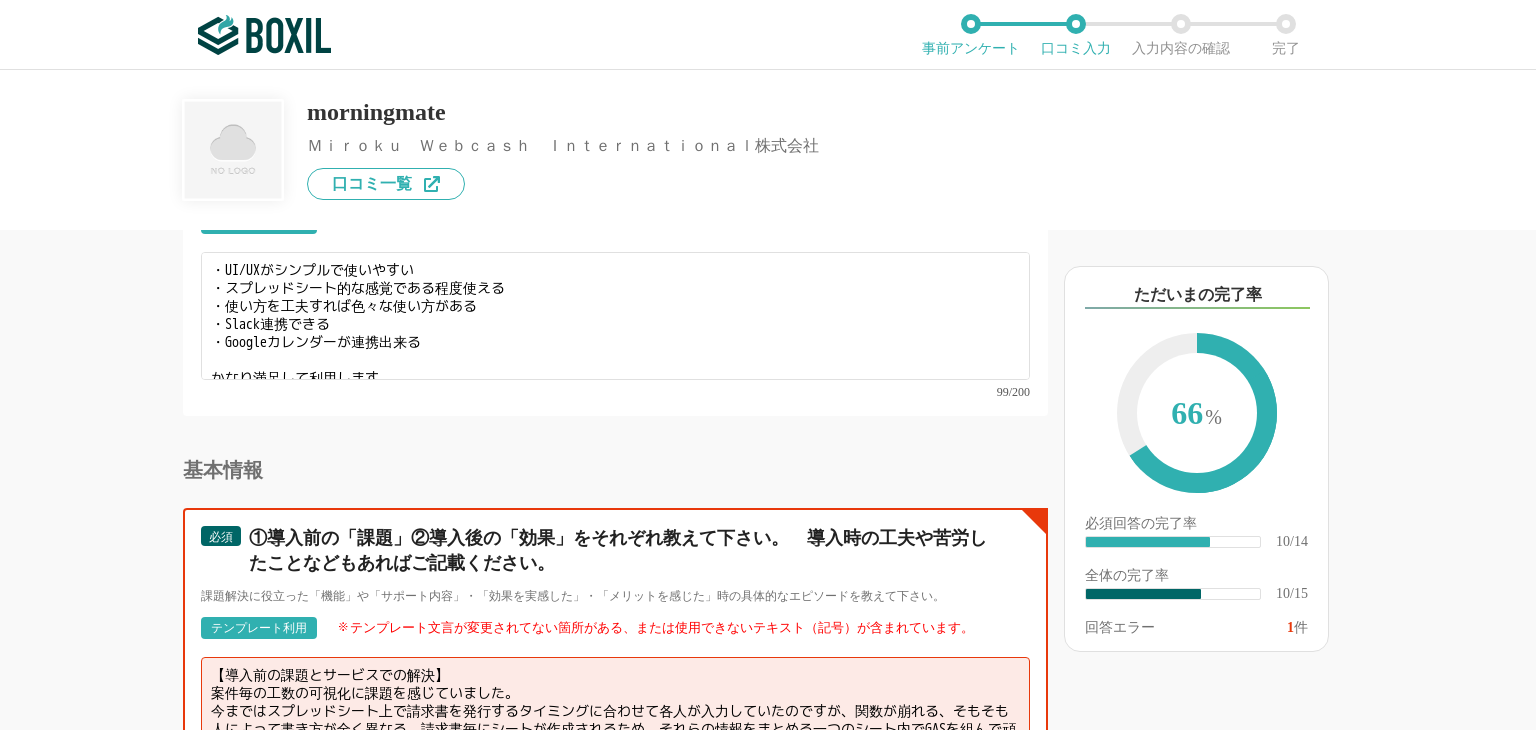 scroll, scrollTop: 2000, scrollLeft: 0, axis: vertical 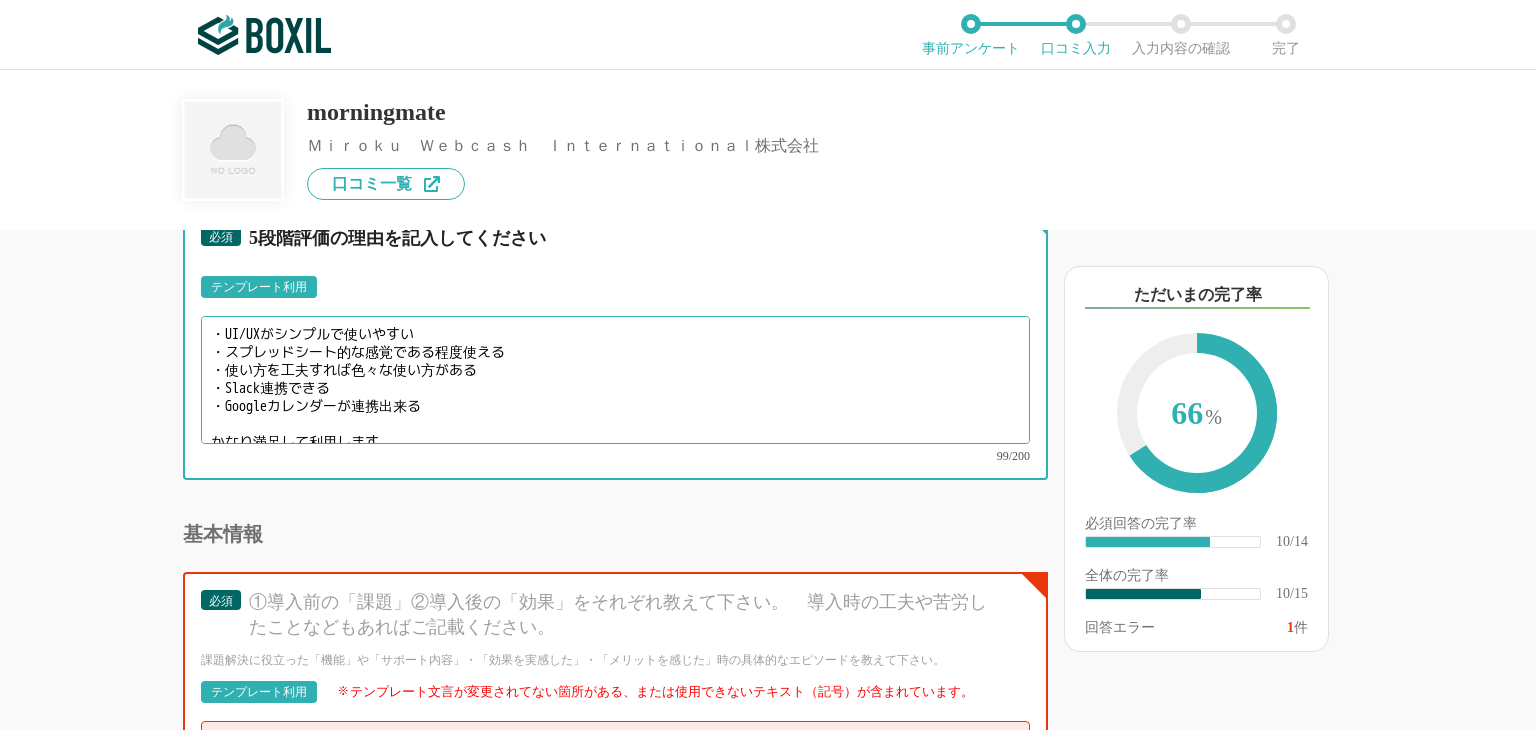 click on "・UI/UXがシンプルで使いやすい
・スプレッドシート的な感覚である程度使える
・使い方を工夫すれば色々な使い方がある
・Slack連携できる
・Googleカレンダーが連携出来る
かなり満足して利用します。" at bounding box center (615, 380) 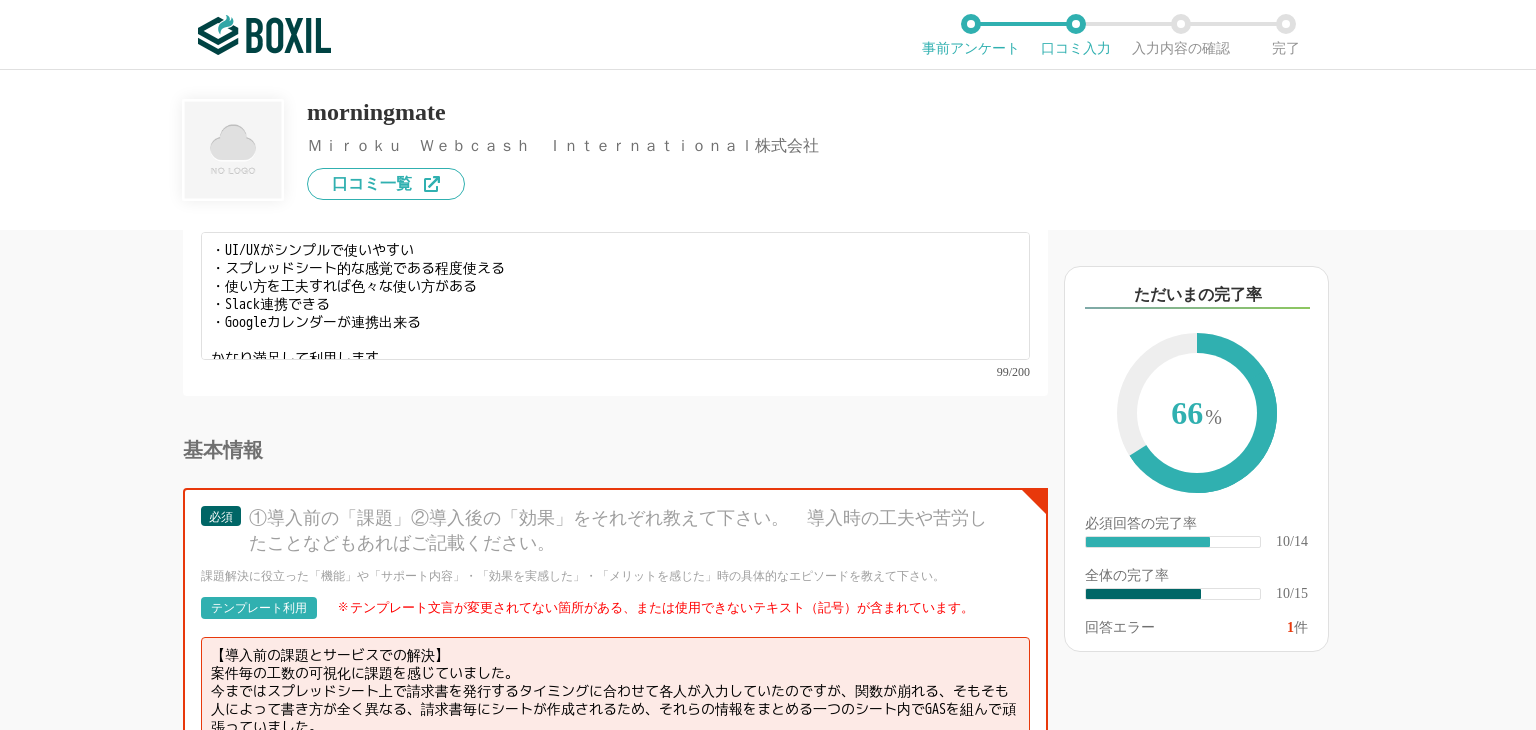 scroll, scrollTop: 2100, scrollLeft: 0, axis: vertical 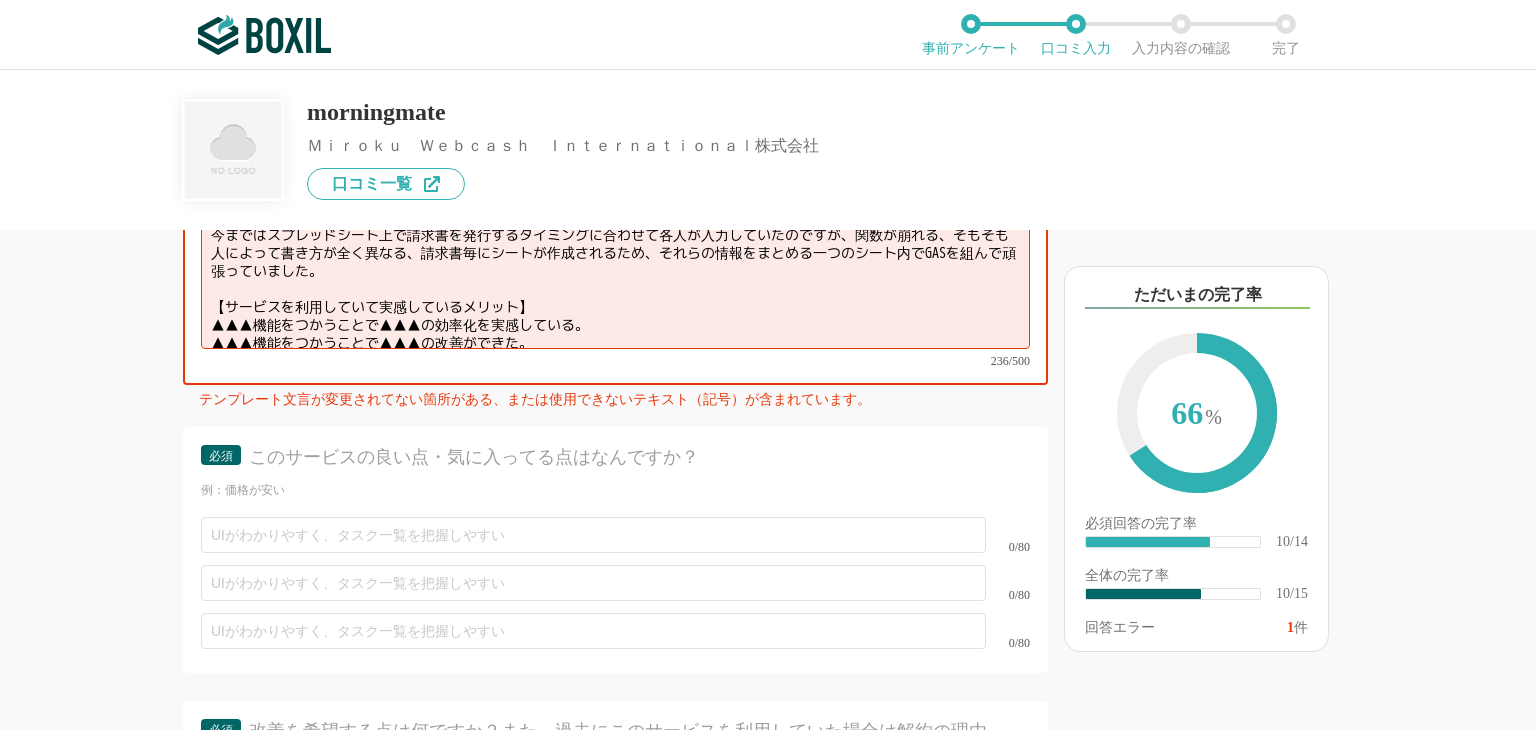 drag, startPoint x: 560, startPoint y: 277, endPoint x: 191, endPoint y: 257, distance: 369.5416 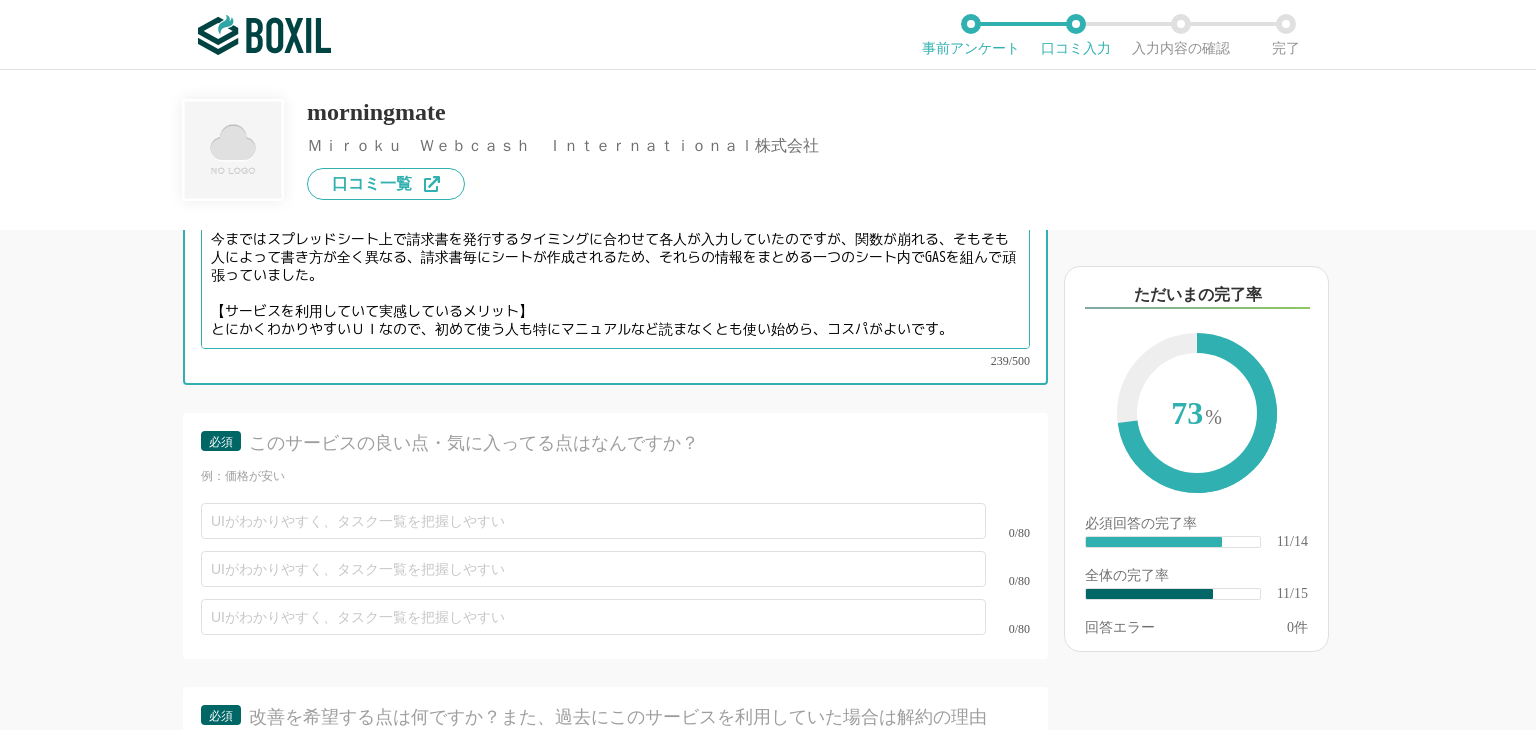 scroll, scrollTop: 27, scrollLeft: 0, axis: vertical 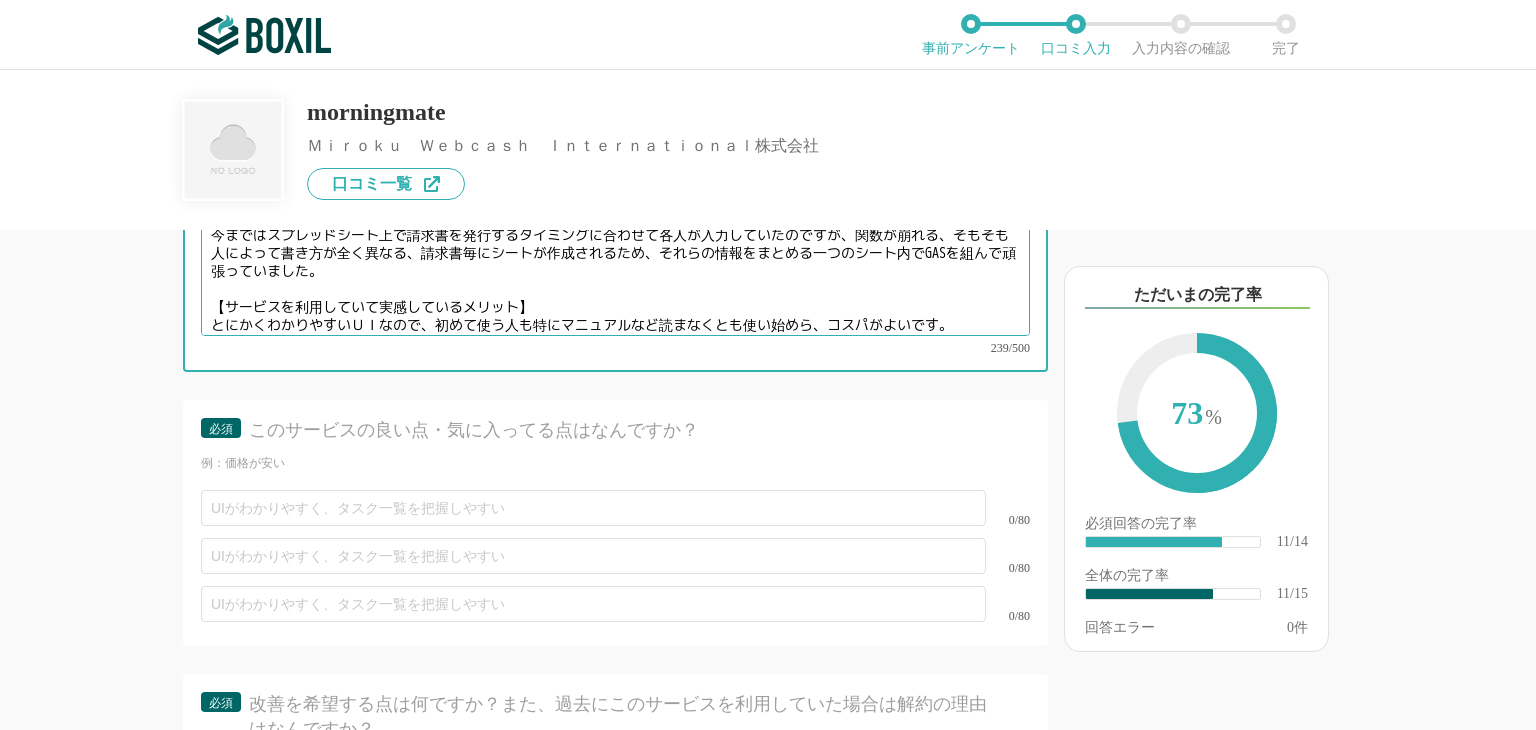 type on "【導入前の課題とサービスでの解決】
案件毎の工数の可視化に課題を感じていました。
今まではスプレッドシート上で請求書を発行するタイミングに合わせて各人が入力していたのですが、関数が崩れる、そもそも人によって書き方が全く異なる、請求書毎にシートが作成されるため、それらの情報をまとめる一つのシート内でGASを組んで頑張っていました。
【サービスを利用していて実感しているメリット】
とにかくわかりやすいＵＩなので、初めて使う人も特にマニュアルなど読まなくとも使い始めら、コスパがよいです。" 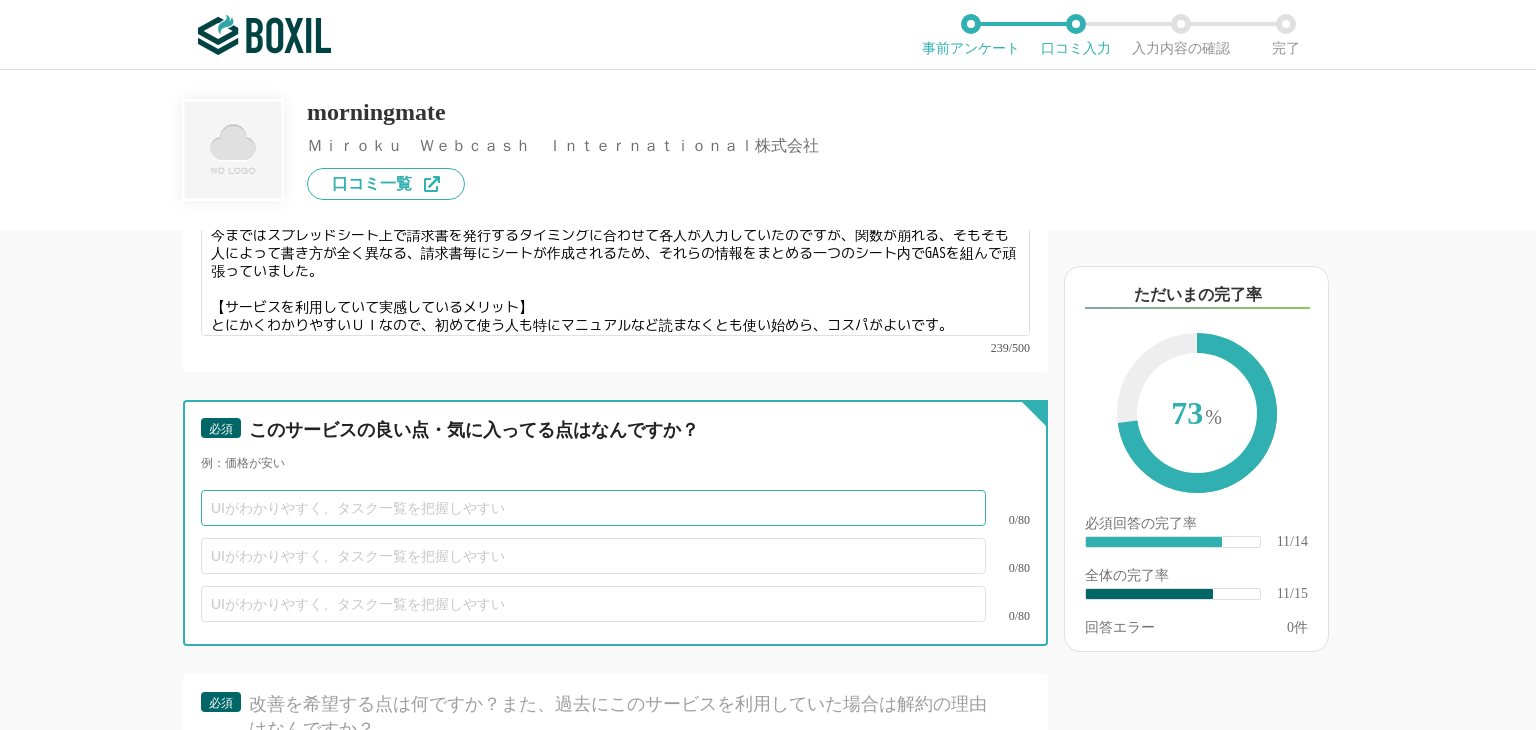 click at bounding box center [593, 508] 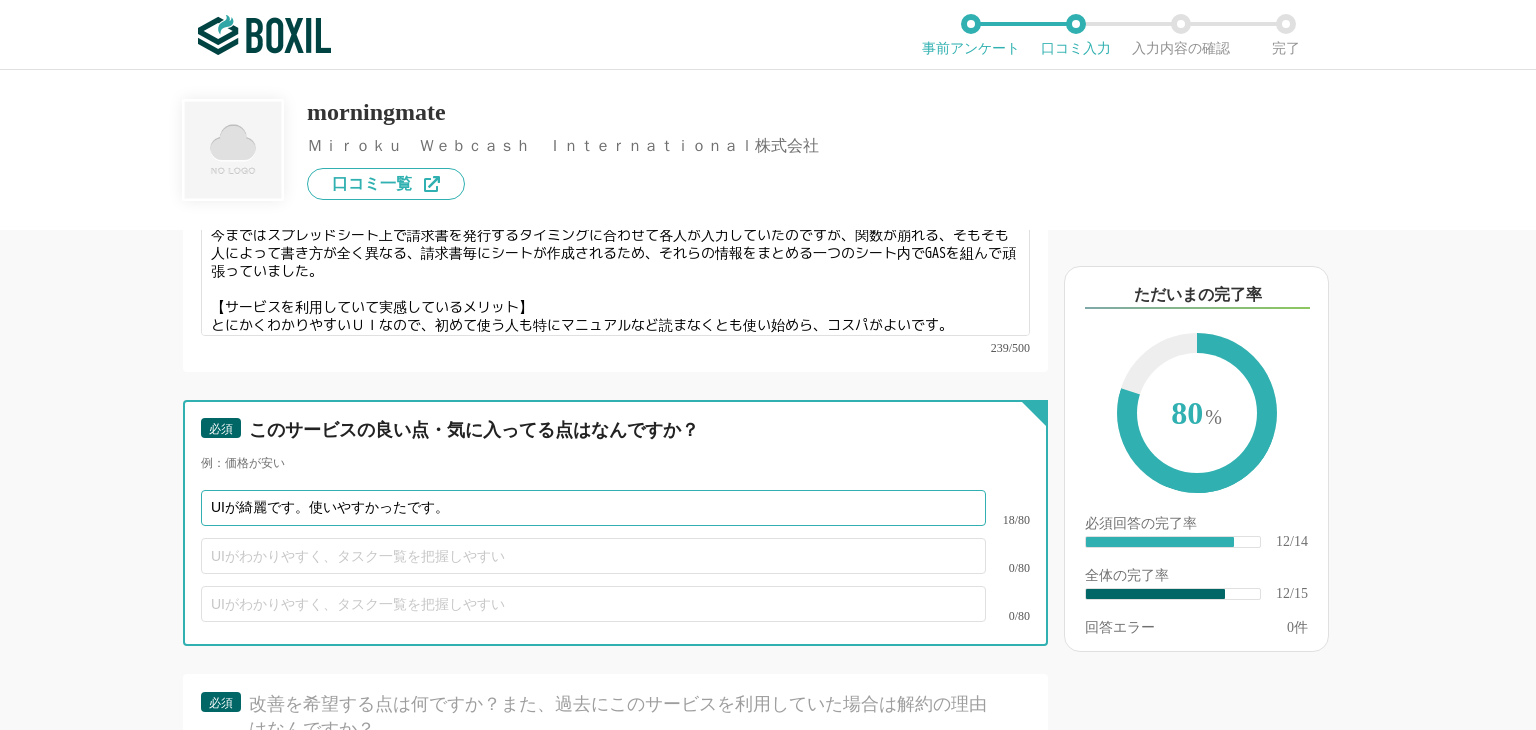 type on "UIが綺麗です。使いやすかったです。" 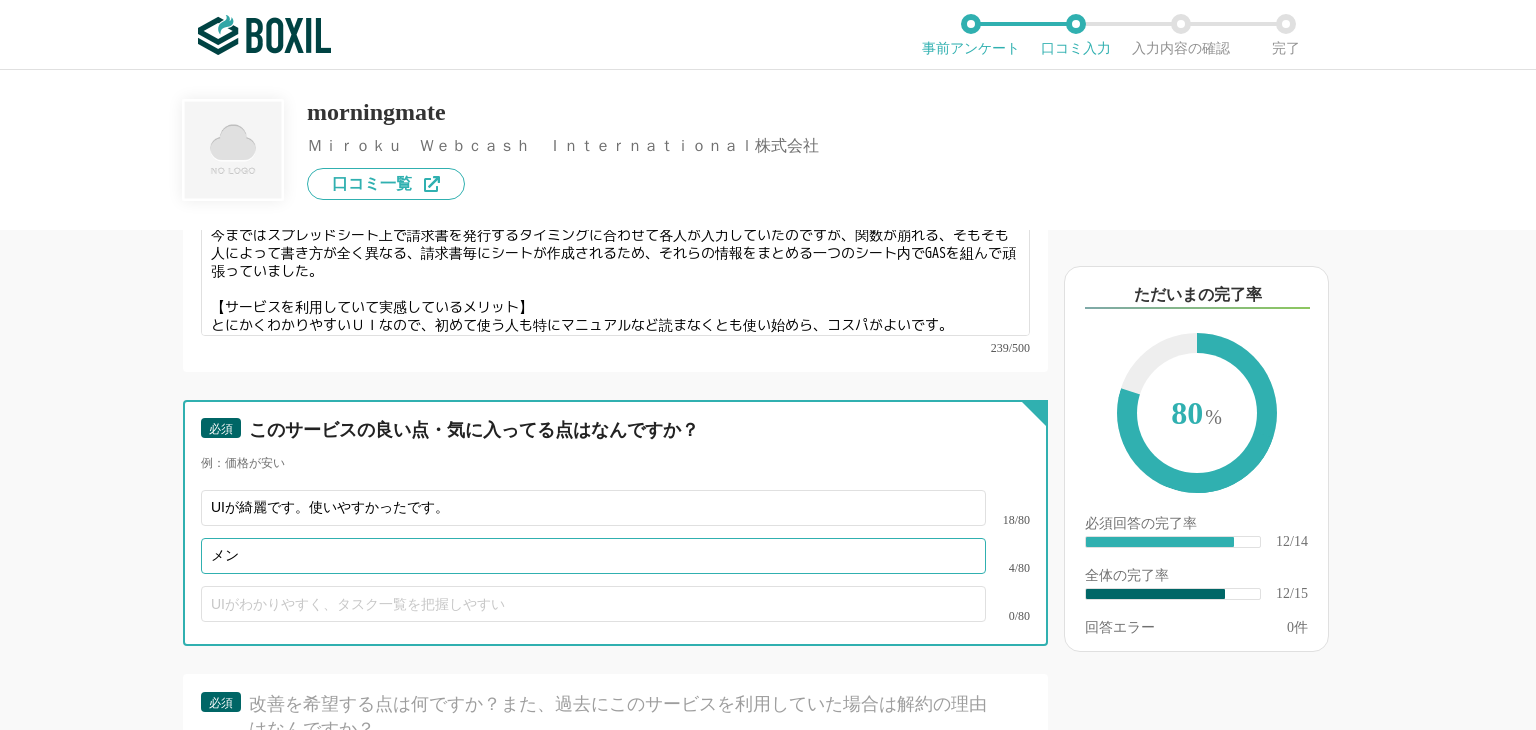 type on "メ" 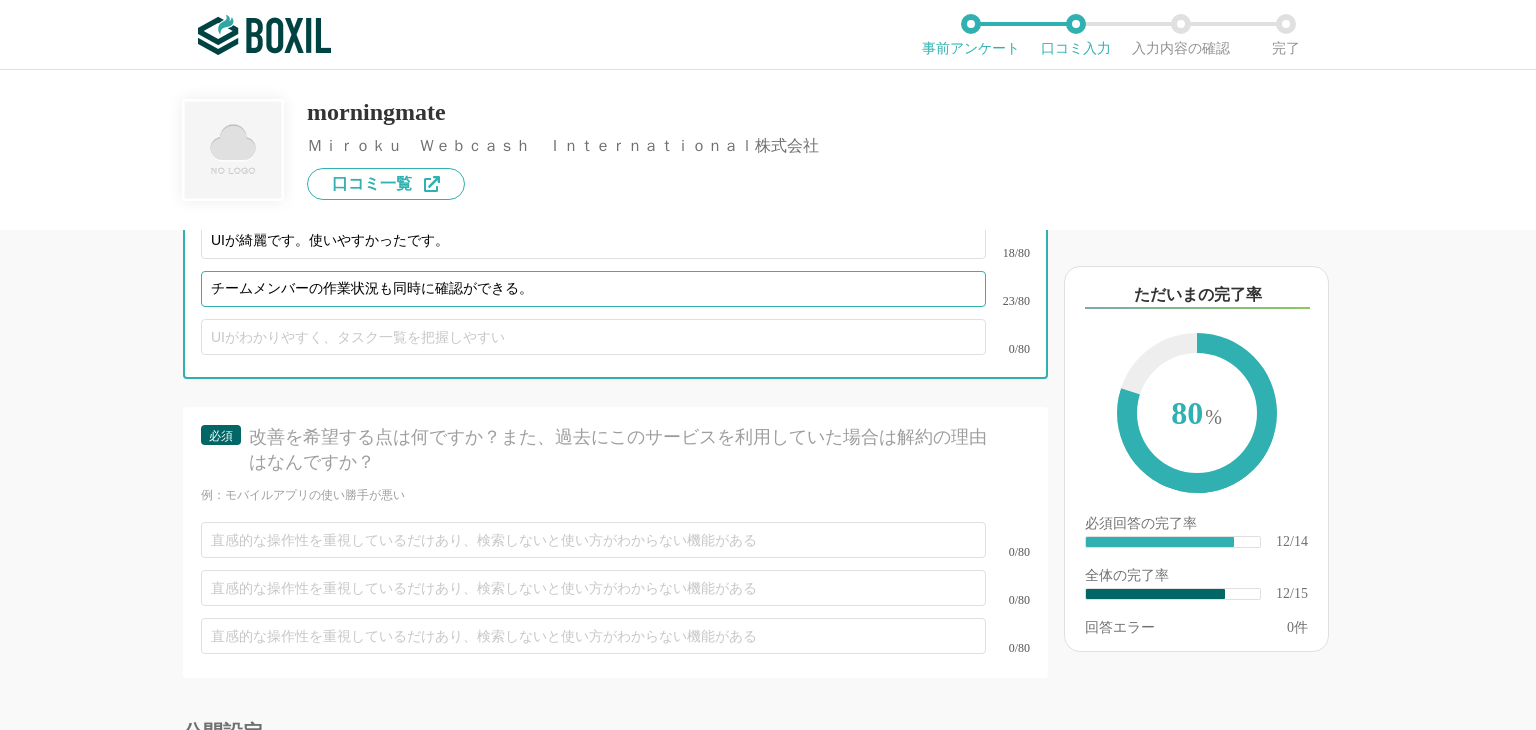 scroll, scrollTop: 2813, scrollLeft: 0, axis: vertical 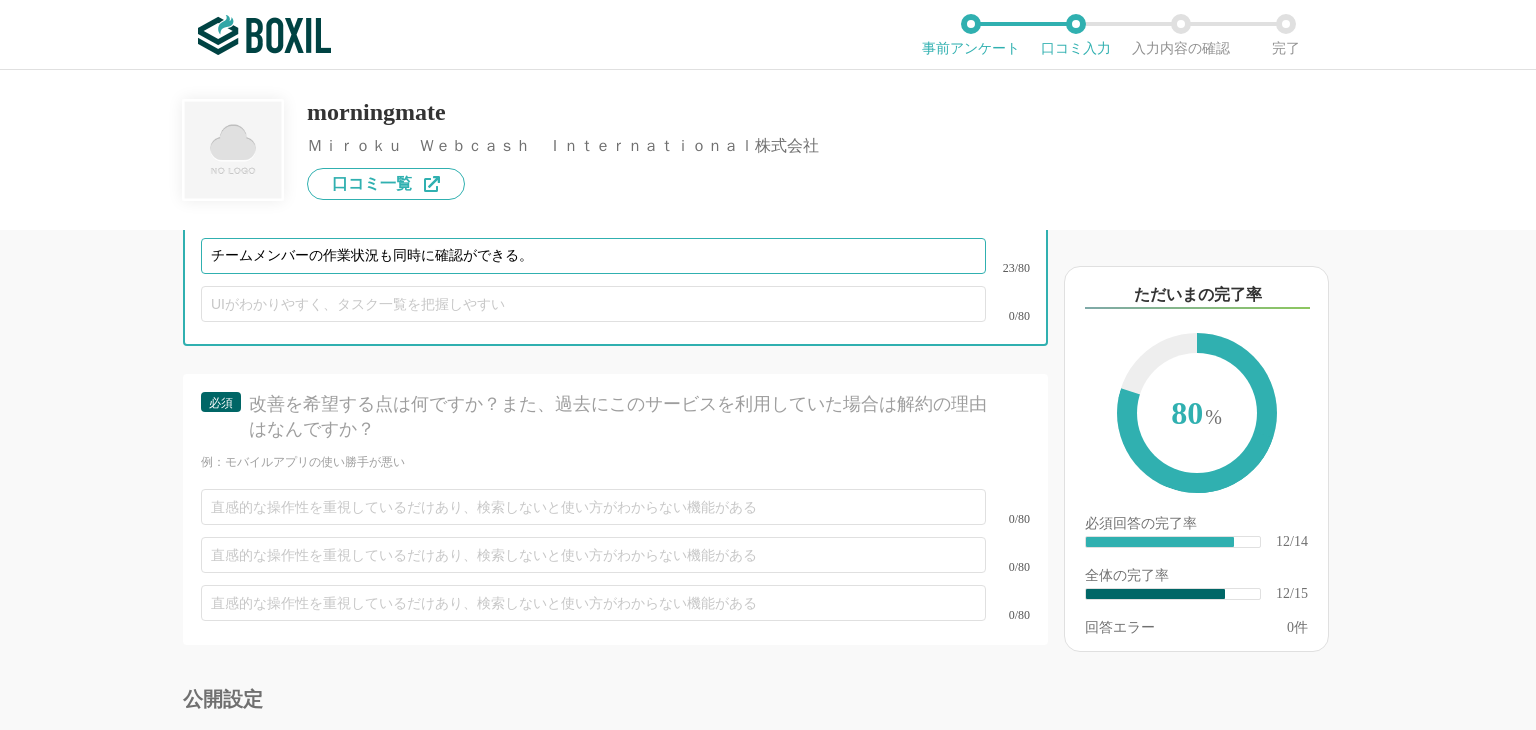type on "チームメンバーの作業状況も同時に確認ができる。" 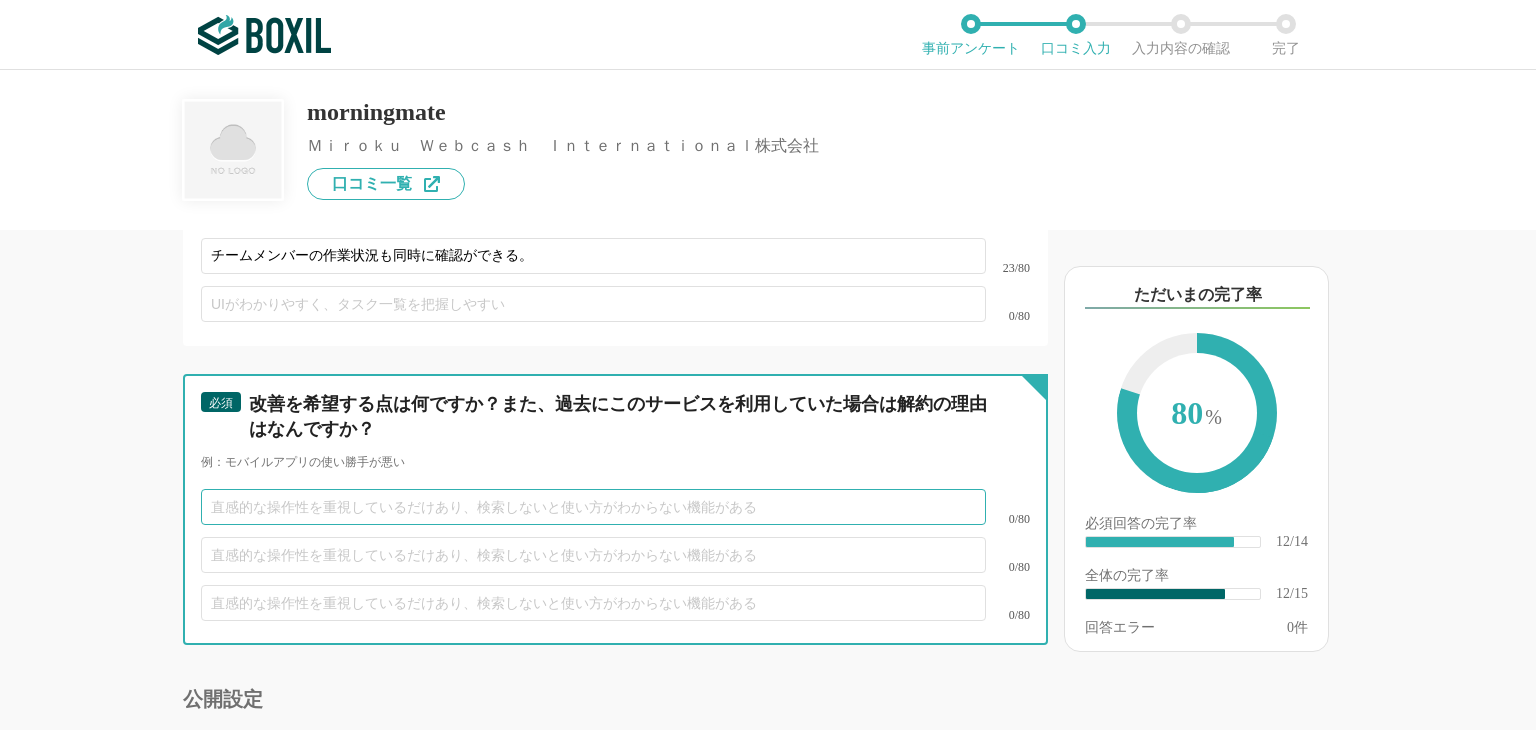 click at bounding box center [593, 507] 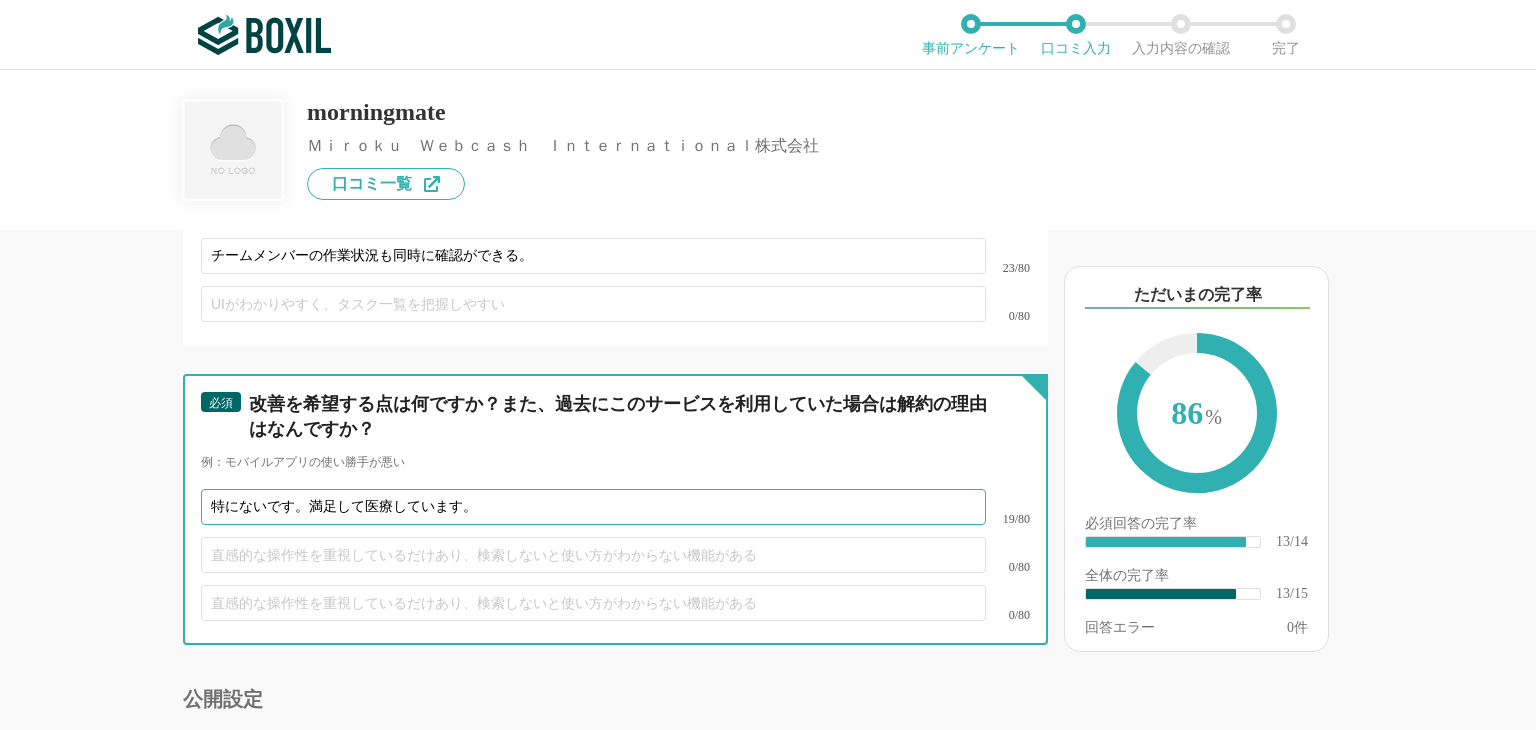 scroll, scrollTop: 3012, scrollLeft: 0, axis: vertical 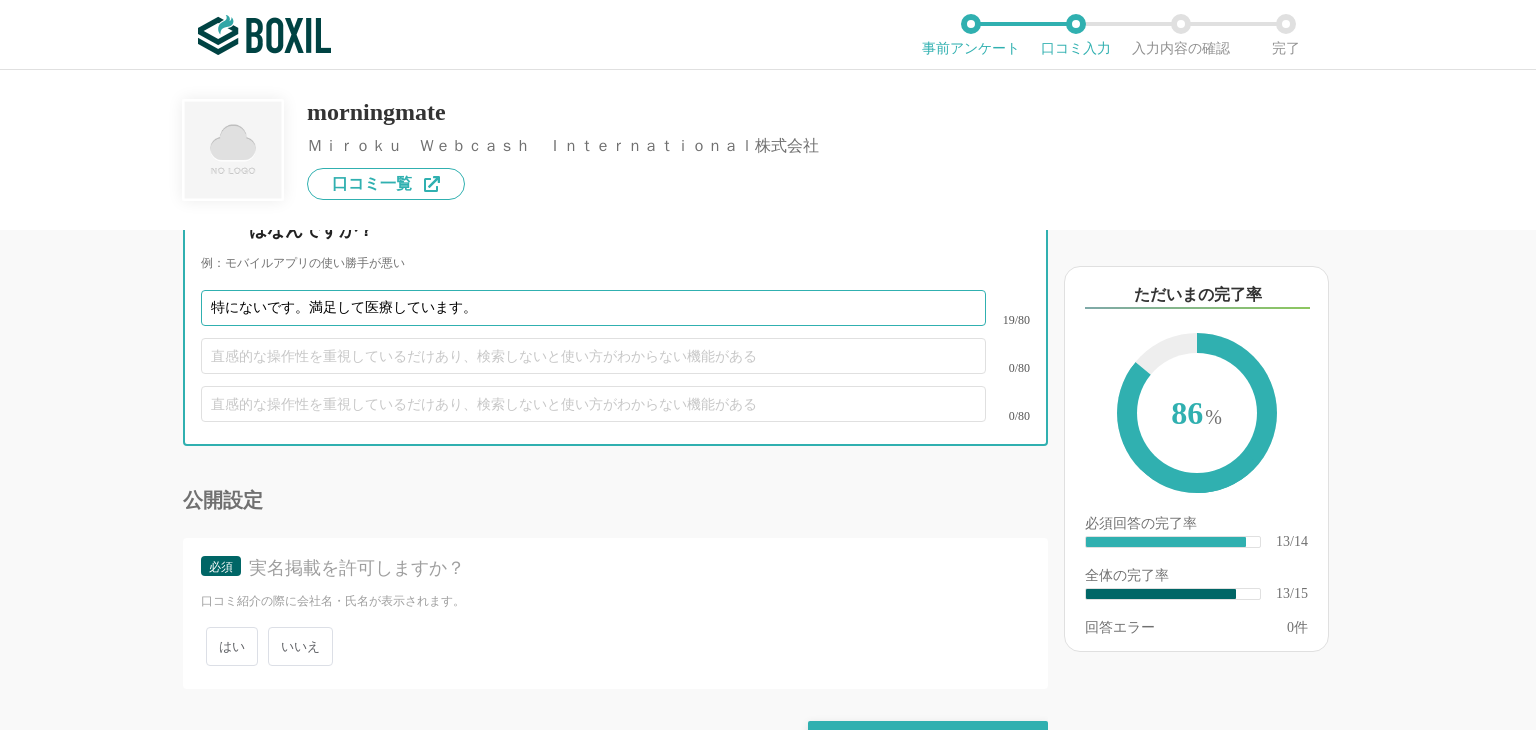 type on "特にないです。満足して医療しています。" 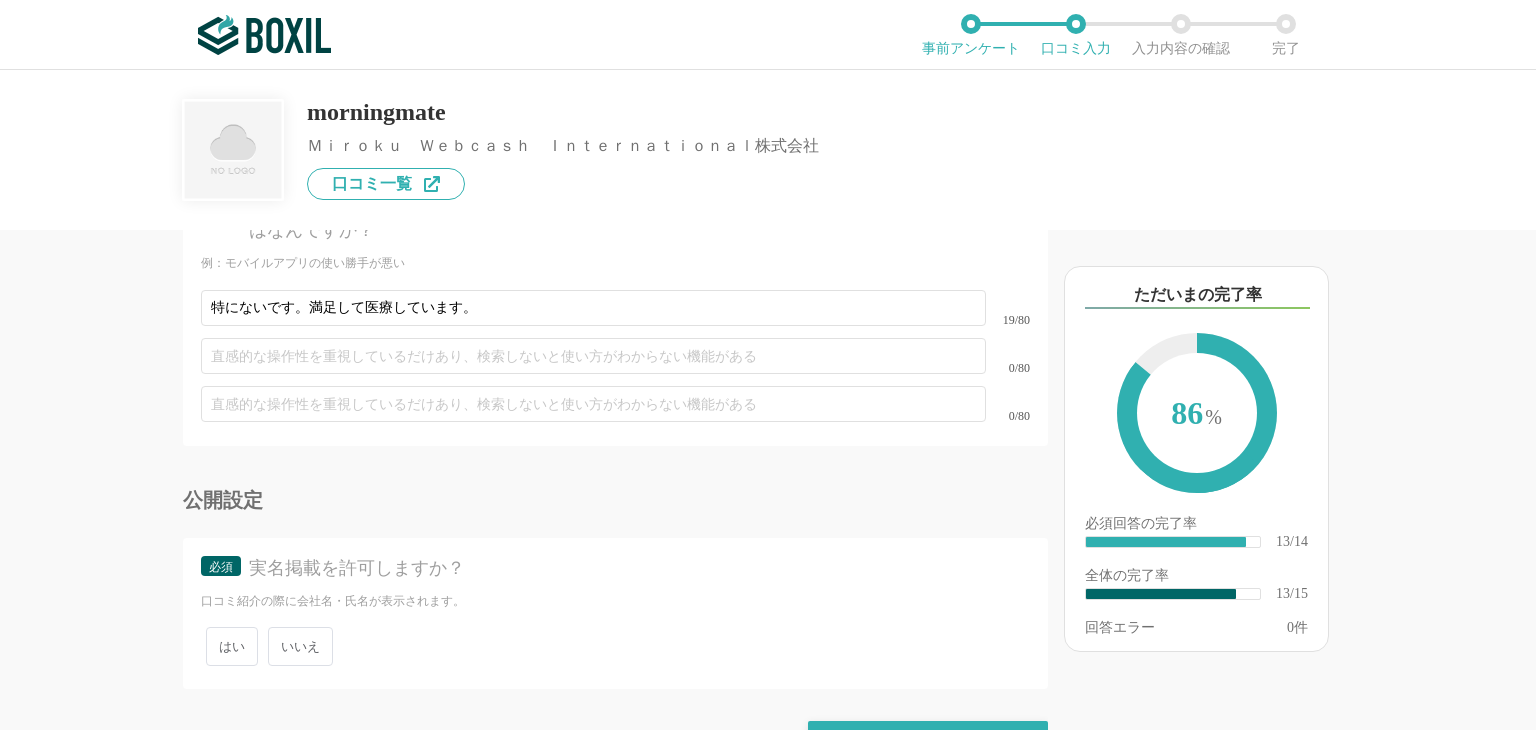 click on "いいえ" at bounding box center [300, 646] 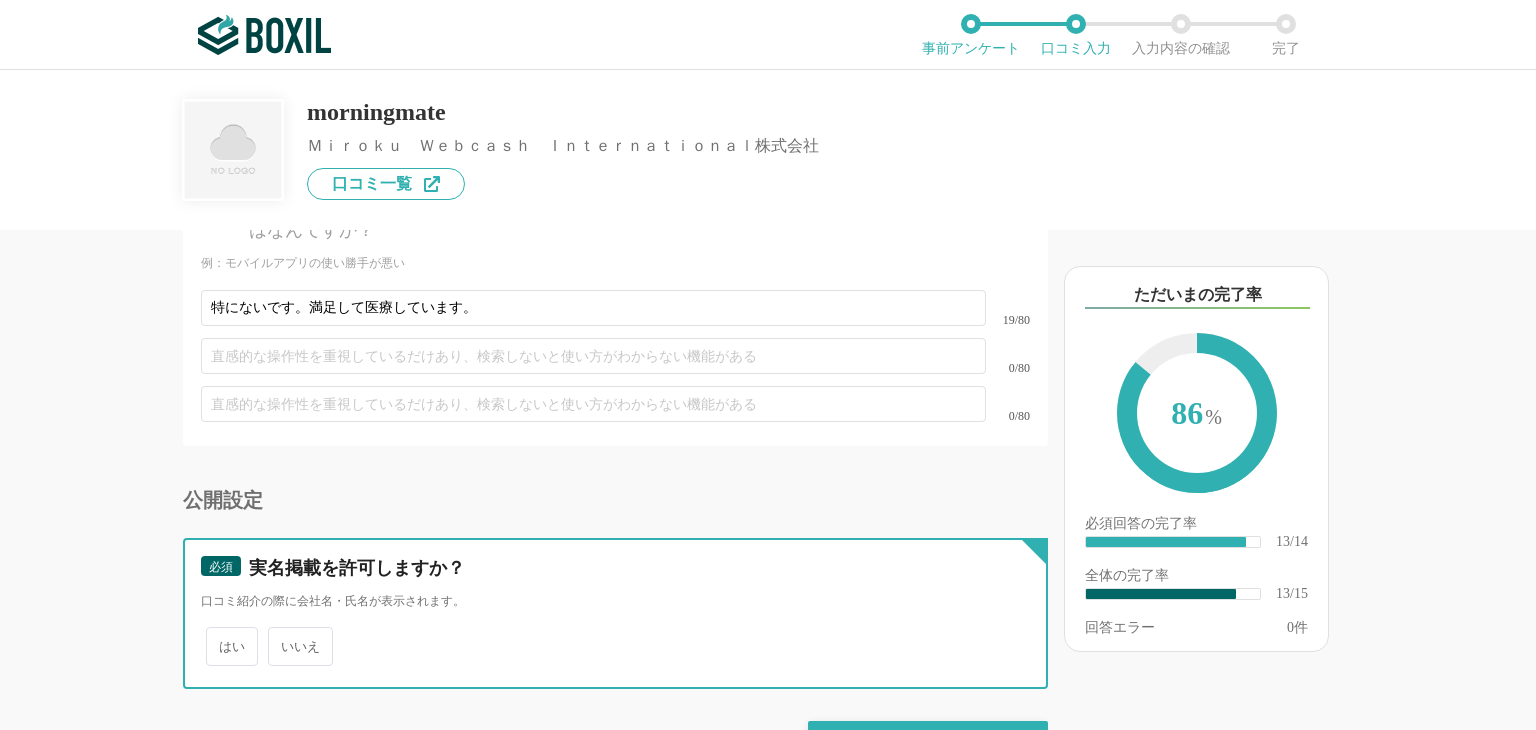click on "いいえ" at bounding box center [279, 636] 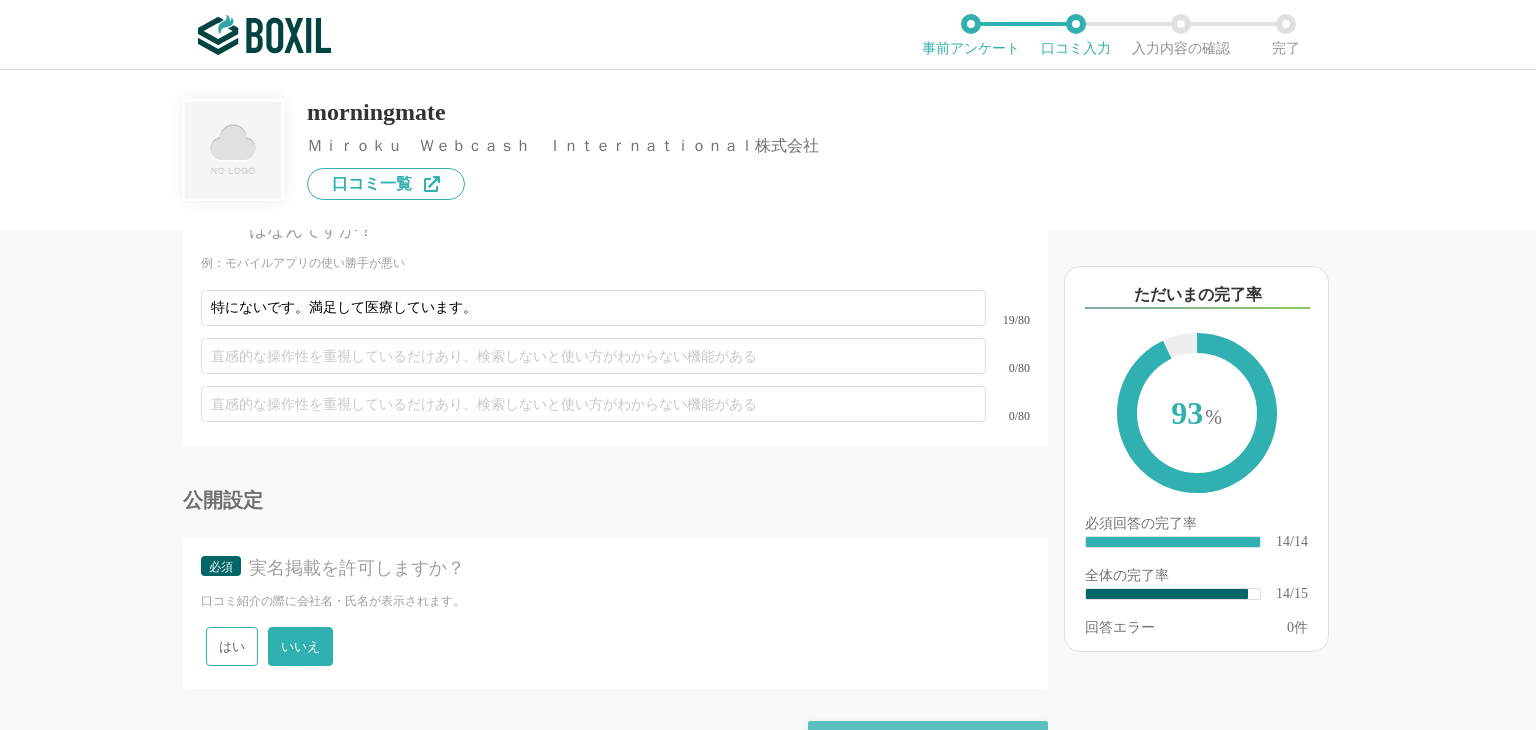 click on "確認画面に進む" at bounding box center [928, 743] 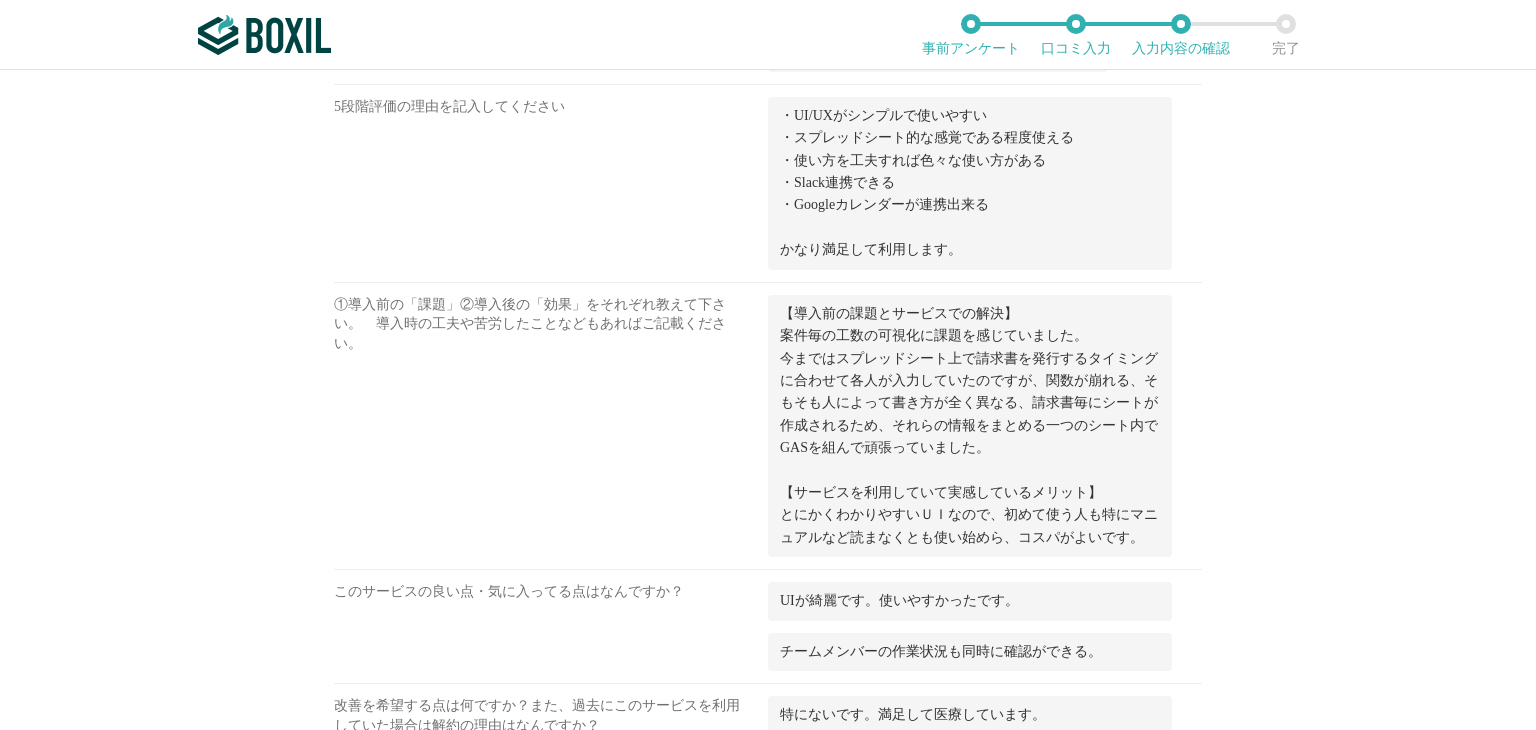scroll, scrollTop: 1656, scrollLeft: 0, axis: vertical 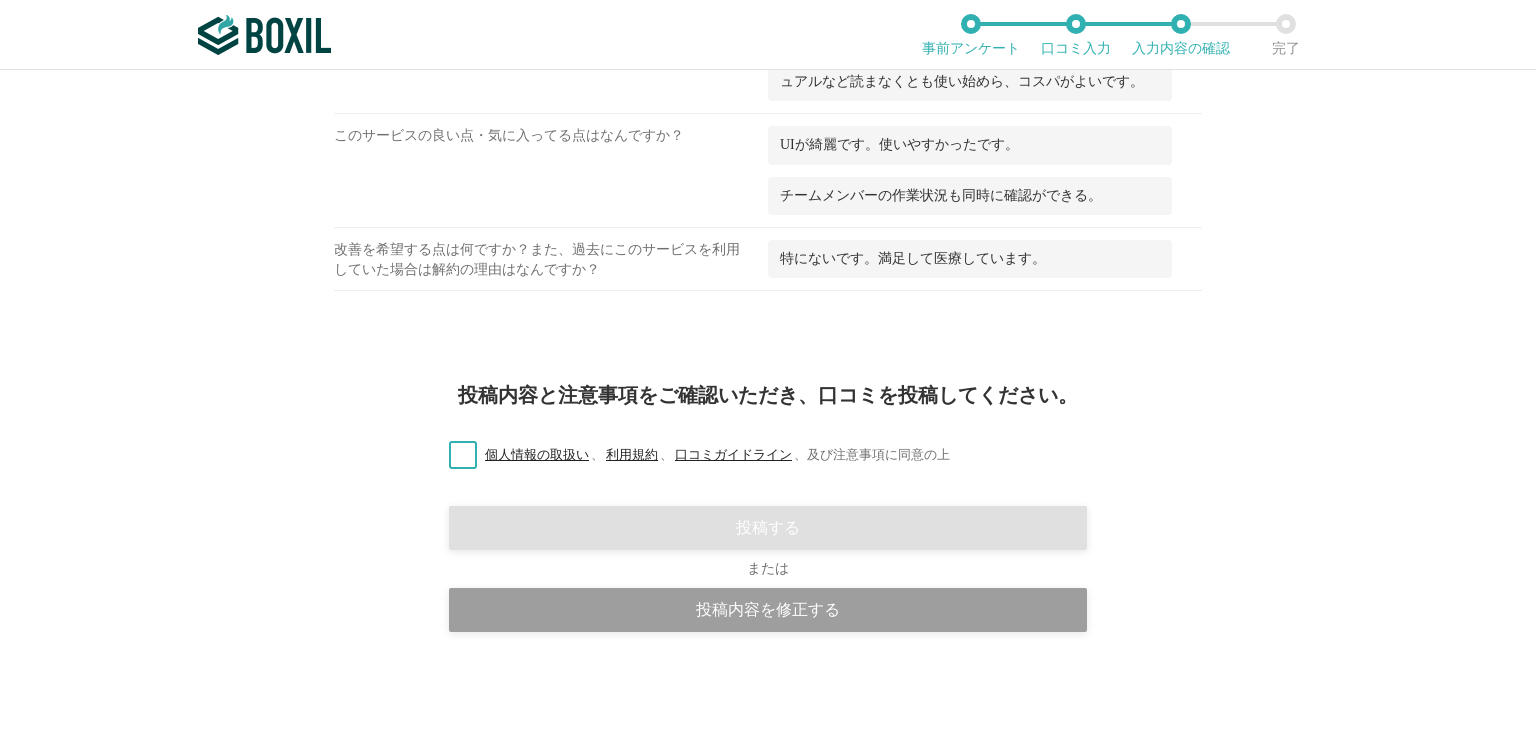click on "個人情報の取扱い 、 利用規約 、 口コミガイドライン 、 及び注意事項に同意の上" at bounding box center (691, 455) 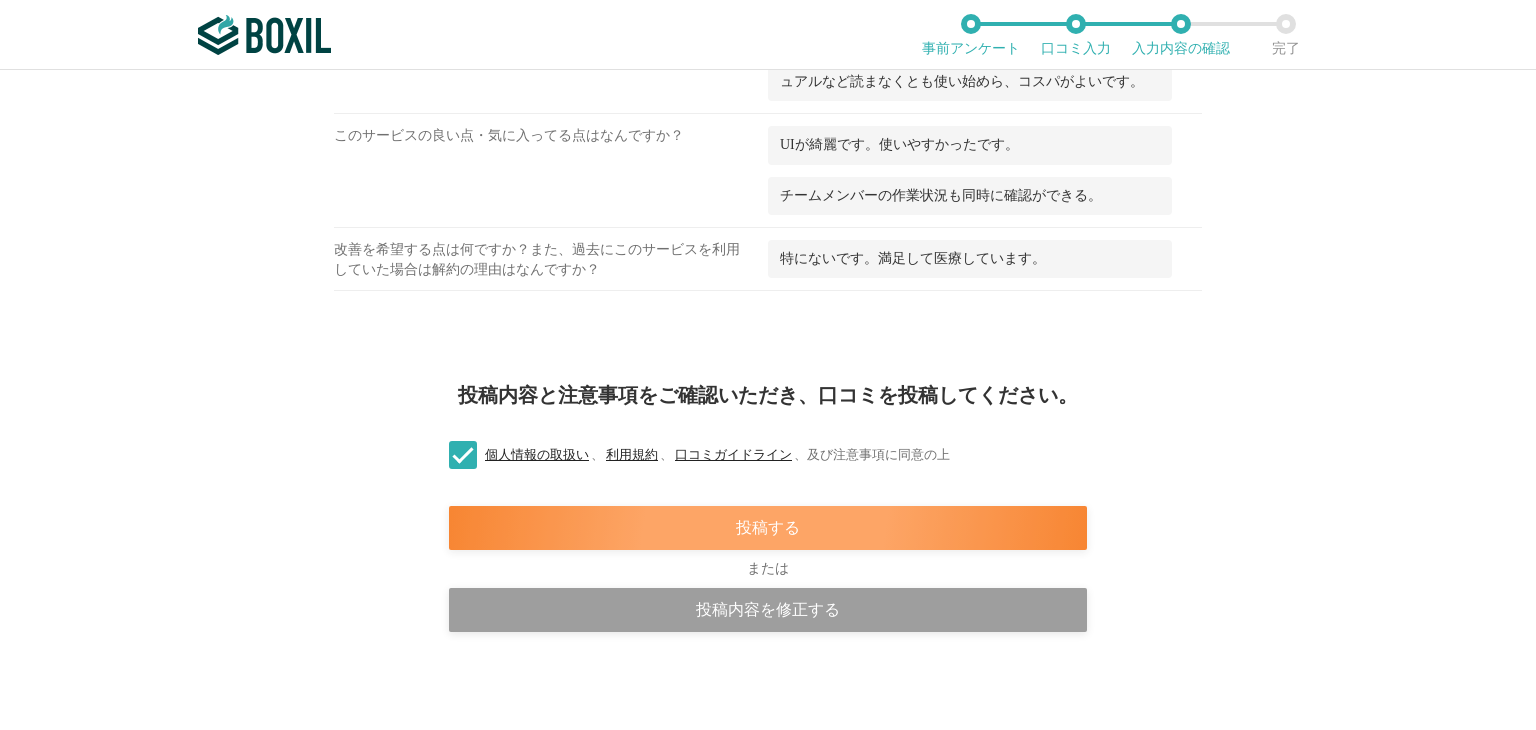 click on "投稿する" at bounding box center (768, 528) 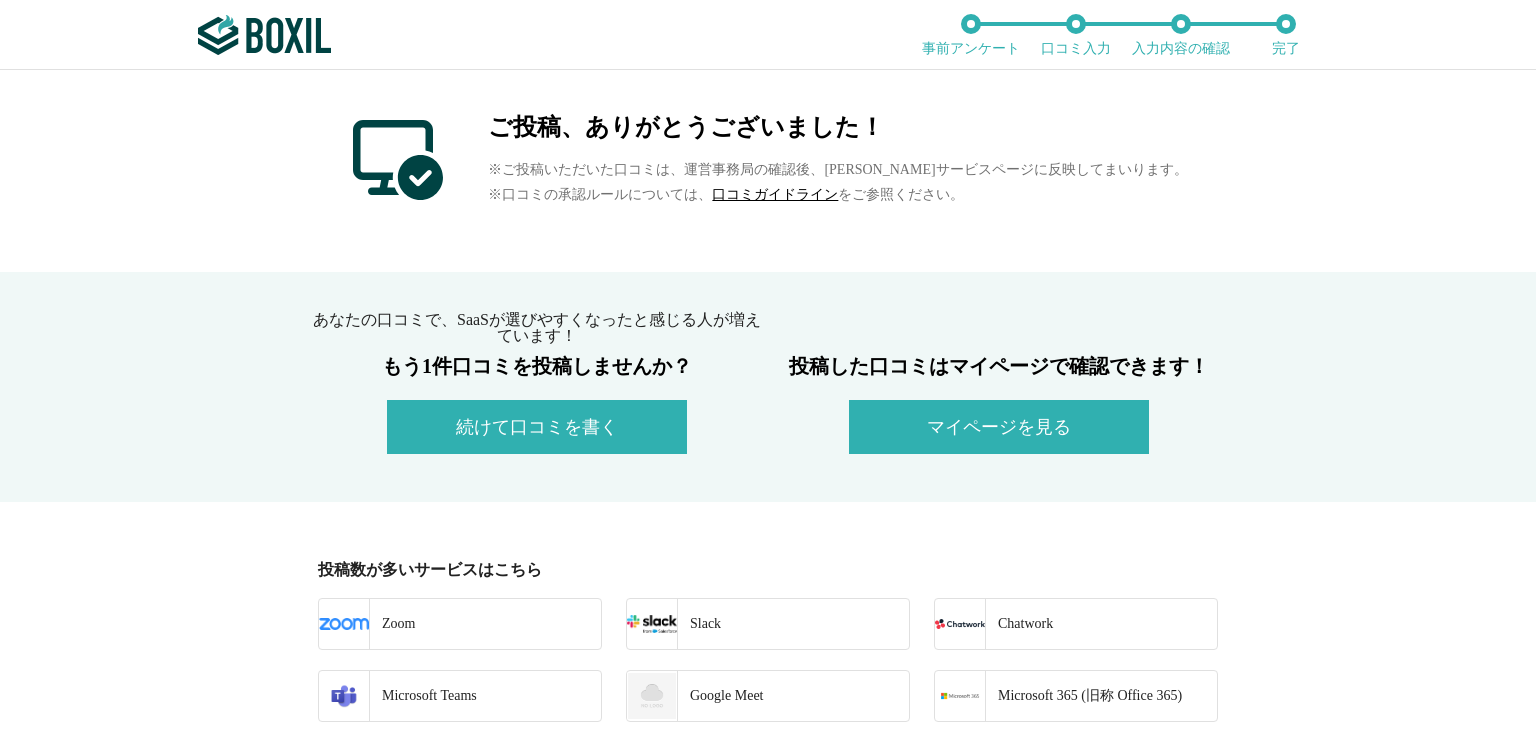 click on "マイページを見る" at bounding box center (999, 427) 